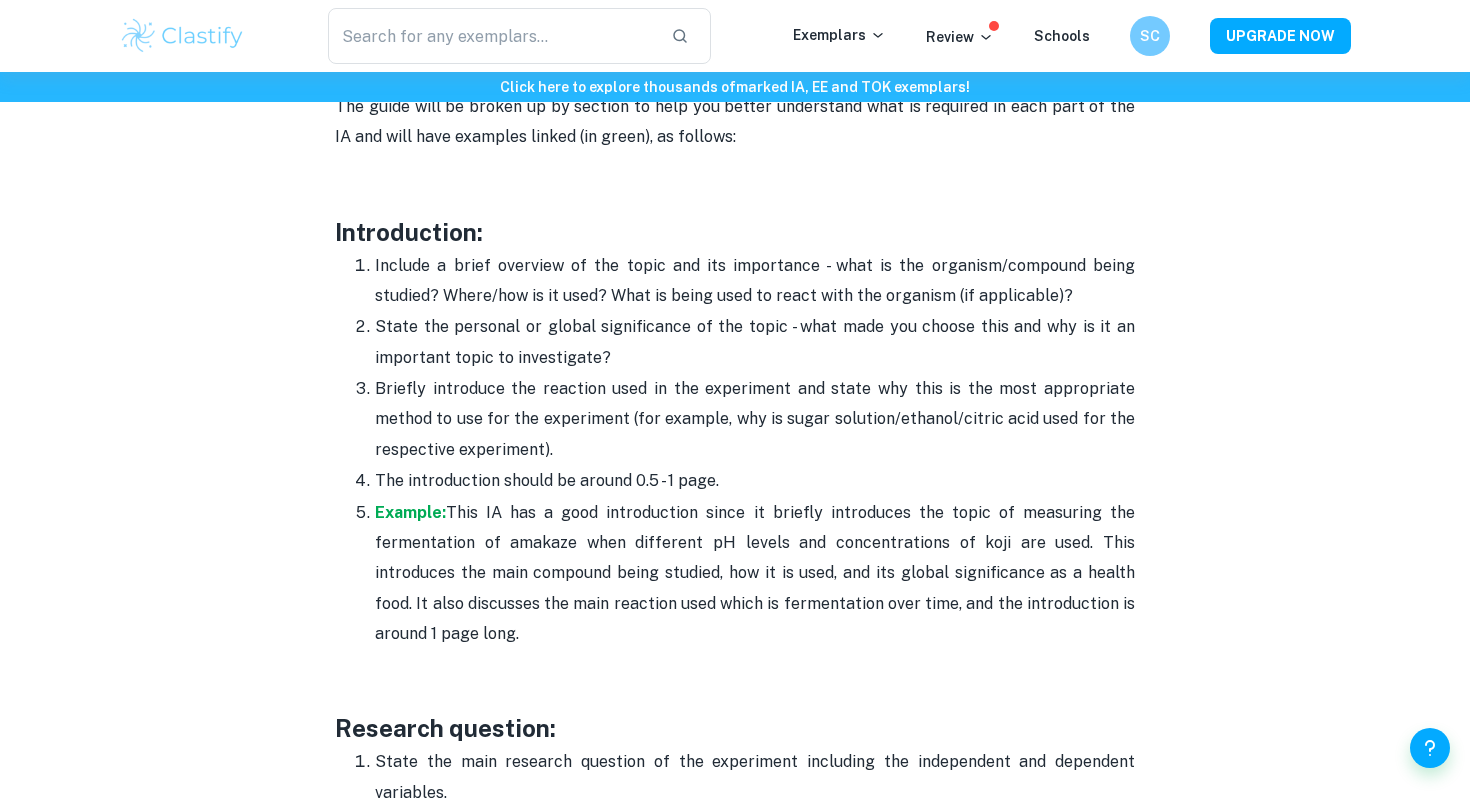 scroll, scrollTop: 1221, scrollLeft: 0, axis: vertical 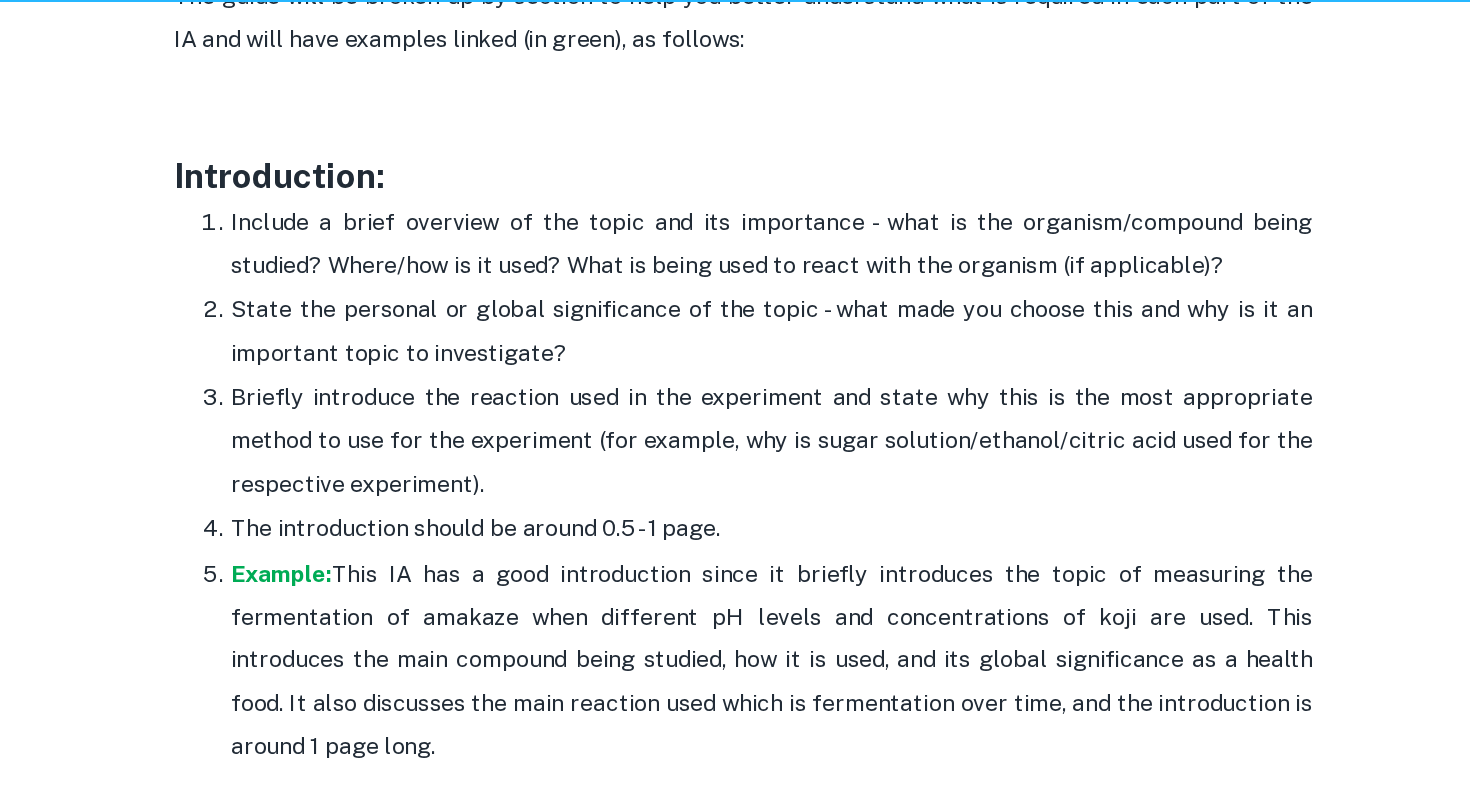 click on "Include a brief overview of the topic and its importance - what is the organism/compound being studied? Where/how is it used? What is being used to react with the organism (if applicable)?" at bounding box center (755, 273) 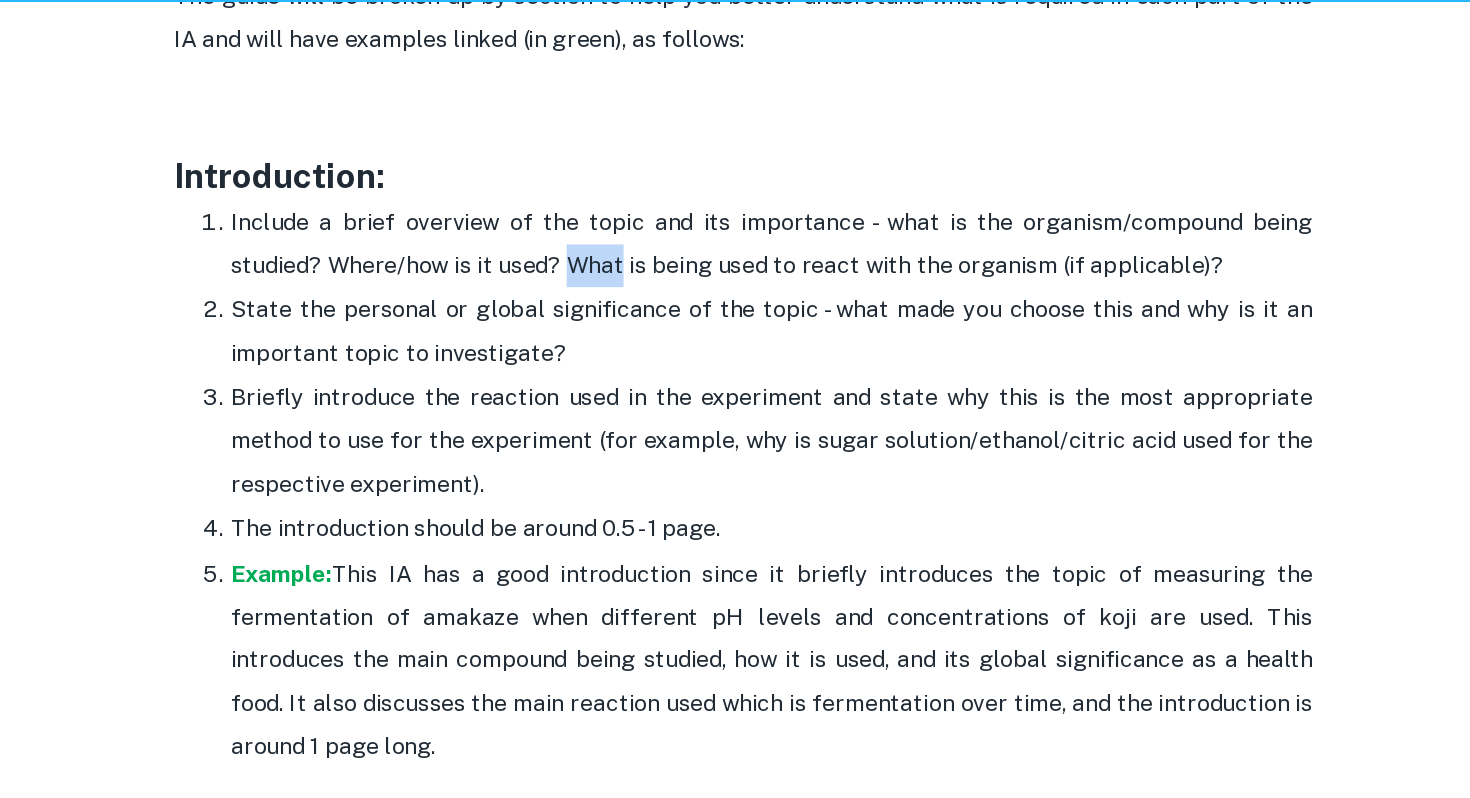 click on "Include a brief overview of the topic and its importance - what is the organism/compound being studied? Where/how is it used? What is being used to react with the organism (if applicable)?" at bounding box center [755, 273] 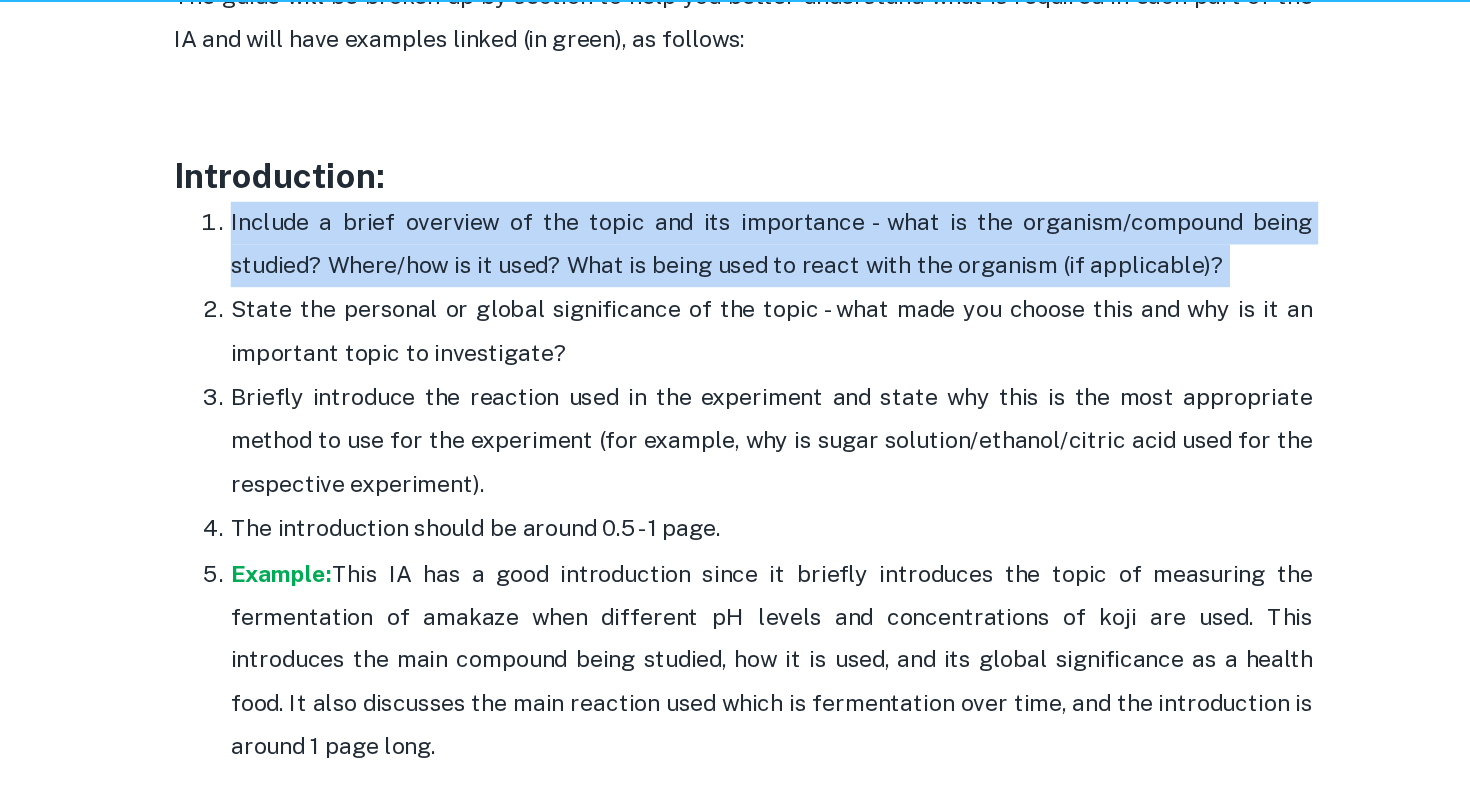 click on "State the personal or global significance of the topic - what made you choose this and why is it an important topic to investigate?" at bounding box center [755, 334] 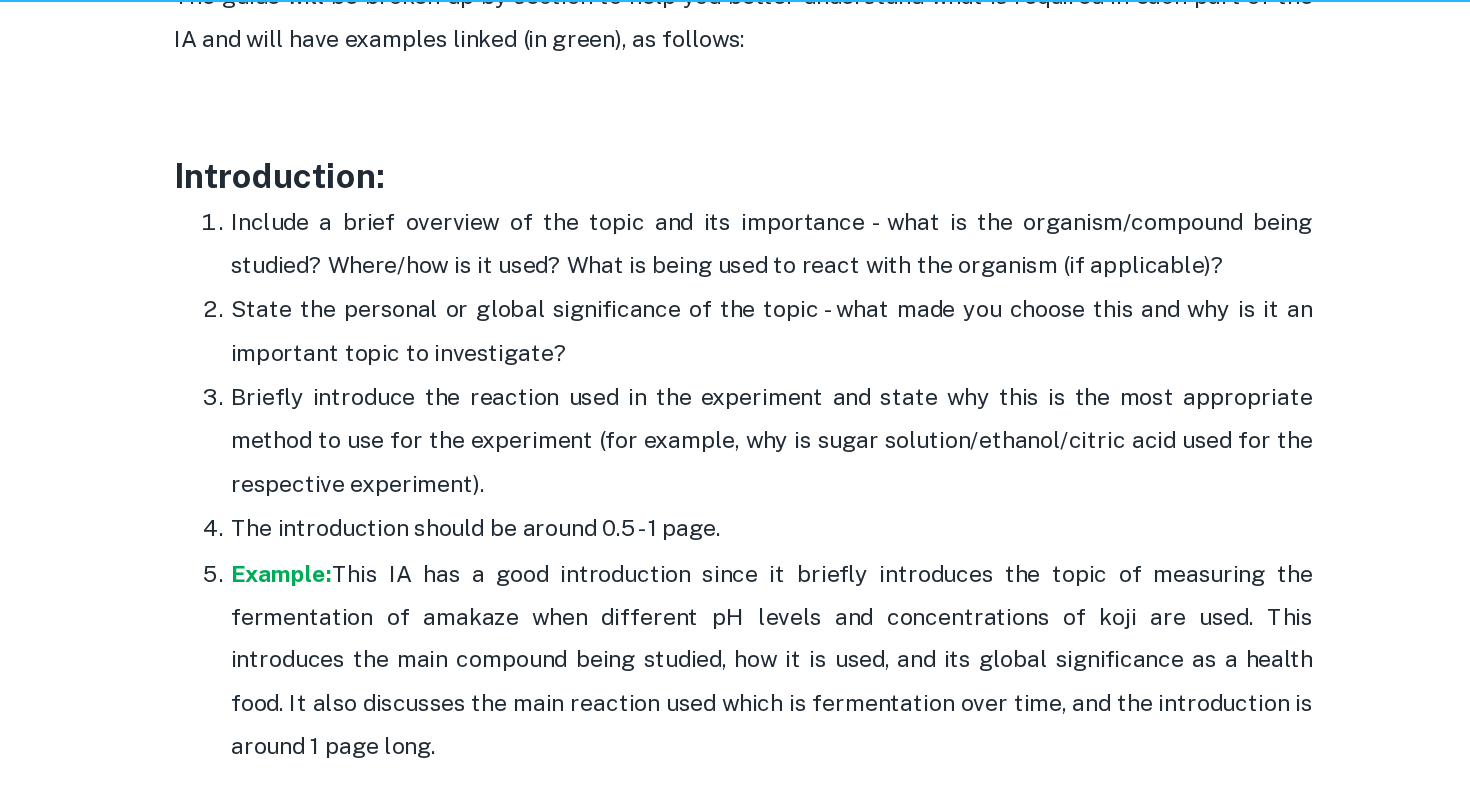 click on "State the personal or global significance of the topic - what made you choose this and why is it an important topic to investigate?" at bounding box center [755, 334] 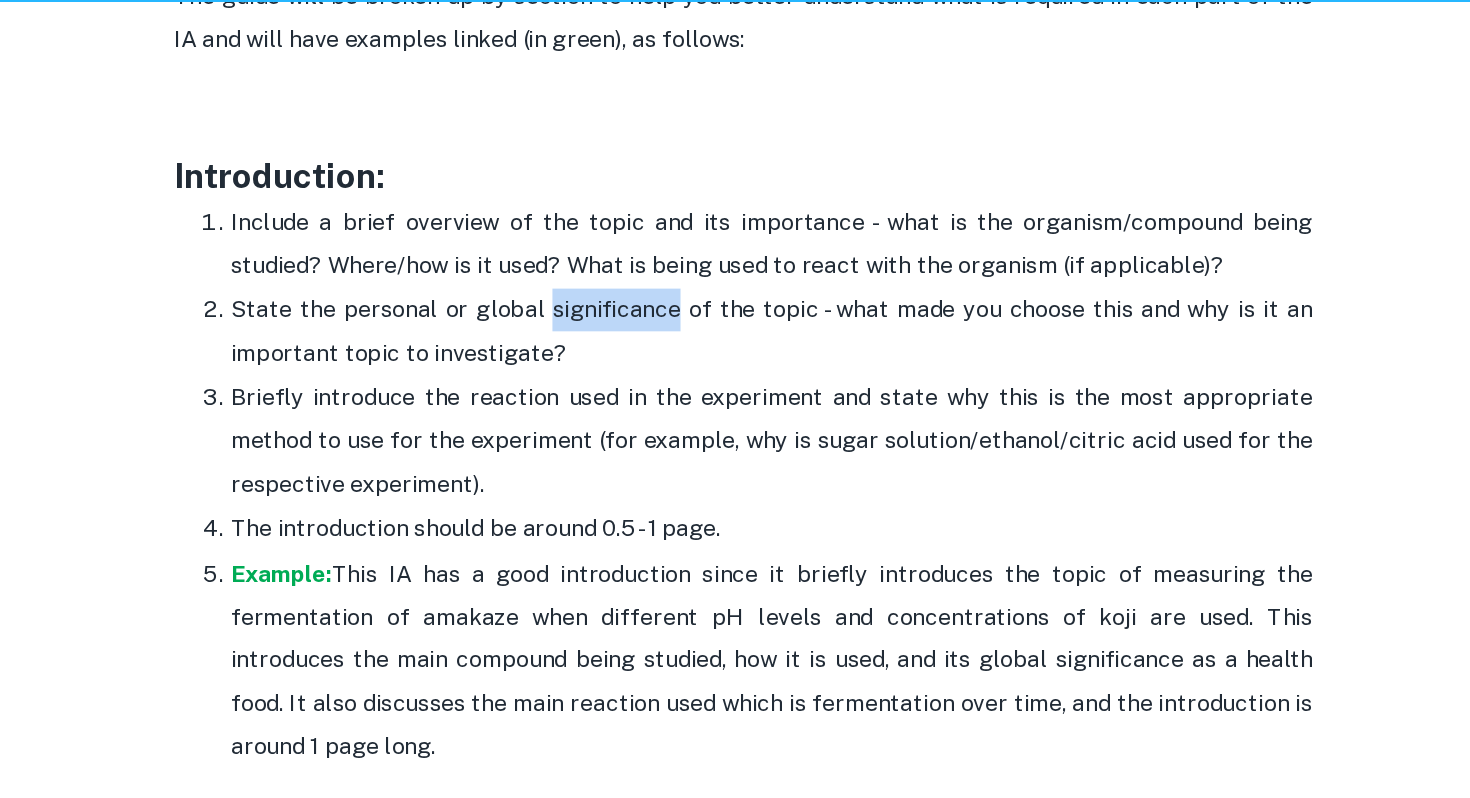 click on "State the personal or global significance of the topic - what made you choose this and why is it an important topic to investigate?" at bounding box center (755, 334) 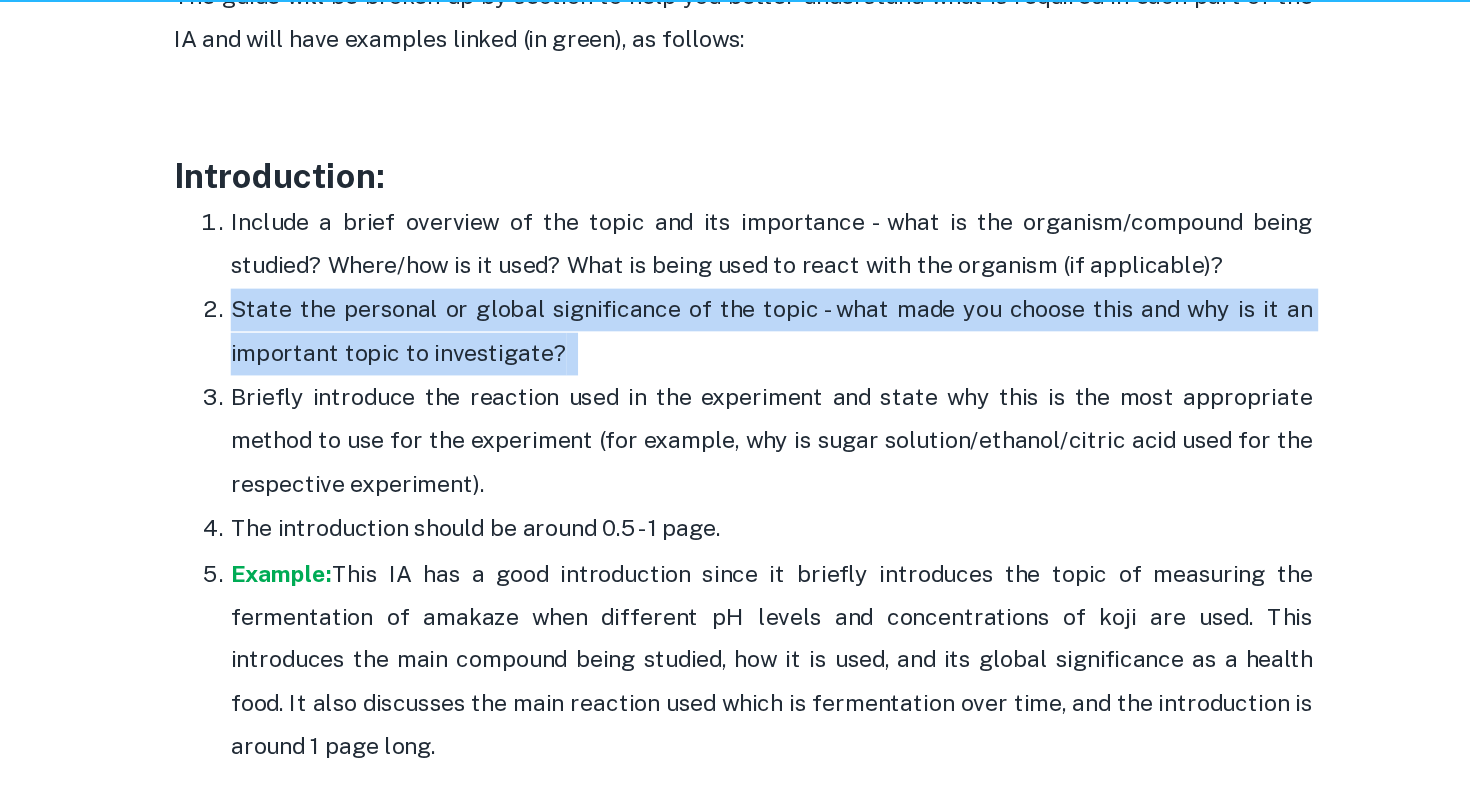 click on "State the personal or global significance of the topic - what made you choose this and why is it an important topic to investigate?" at bounding box center (755, 334) 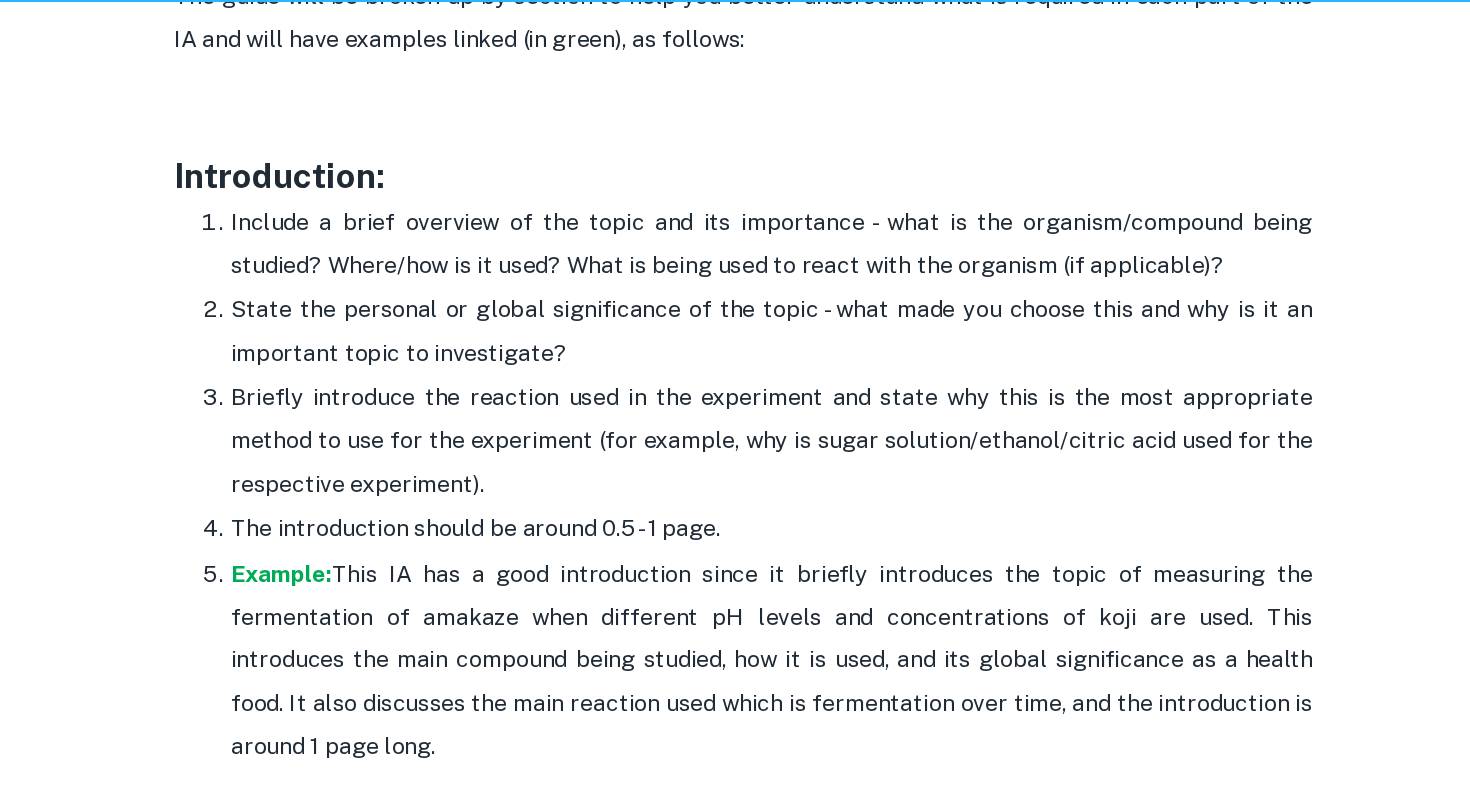 click on "State the personal or global significance of the topic - what made you choose this and why is it an important topic to investigate?" at bounding box center [755, 334] 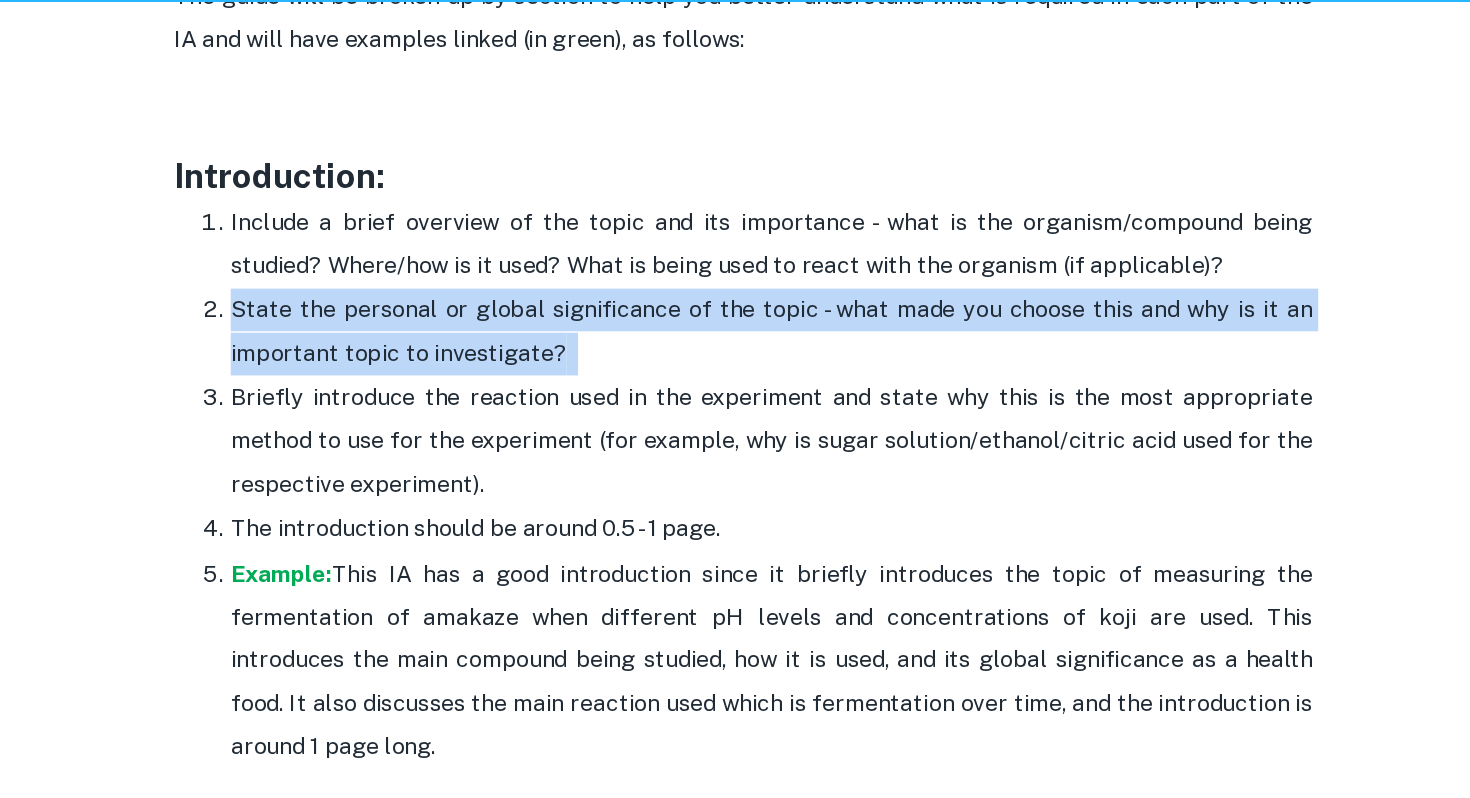 click on "The introduction should be around 0.5 - 1 page." at bounding box center [755, 473] 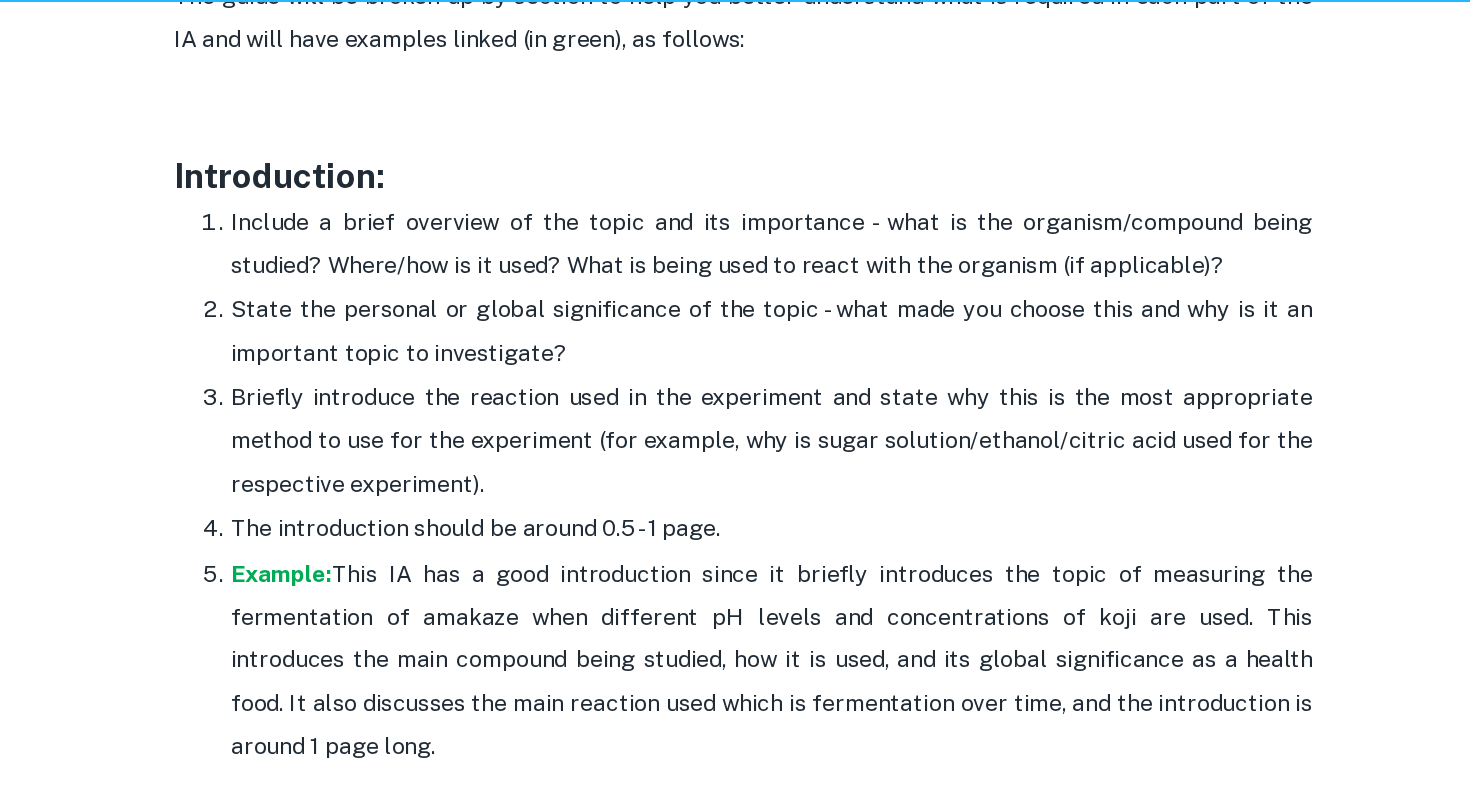 click on "The introduction should be around 0.5 - 1 page." at bounding box center [755, 473] 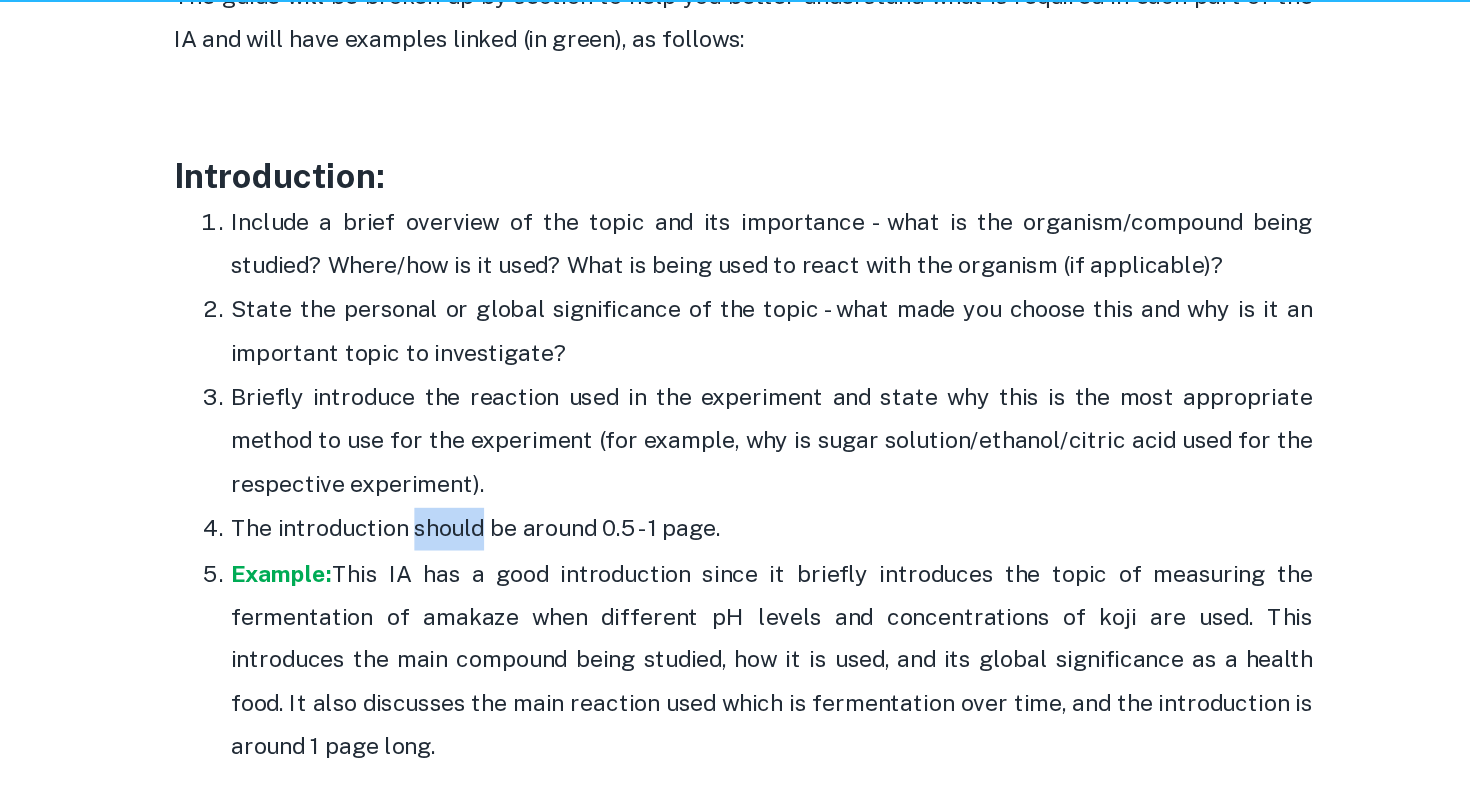 click on "The introduction should be around 0.5 - 1 page." at bounding box center [755, 473] 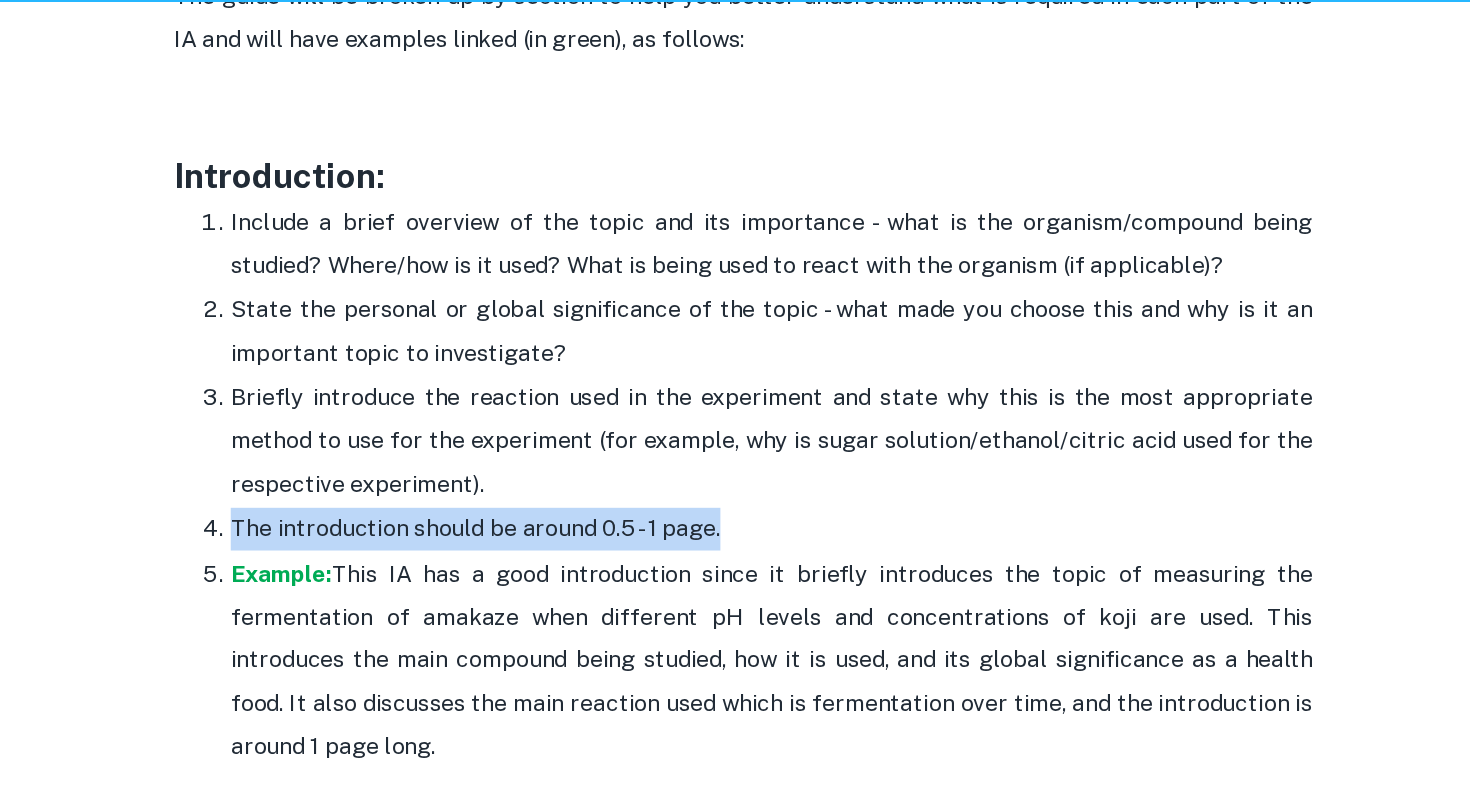click on "Example:  This IA has a good introduction since it briefly introduces the topic of measuring the fermentation of amakaze when different pH levels and concentrations of koji are used. This introduces the main compound being studied, how it is used, and its global significance as a health food. It also discusses the main reaction used which is fermentation over time, and the introduction is around 1 page long." at bounding box center [755, 566] 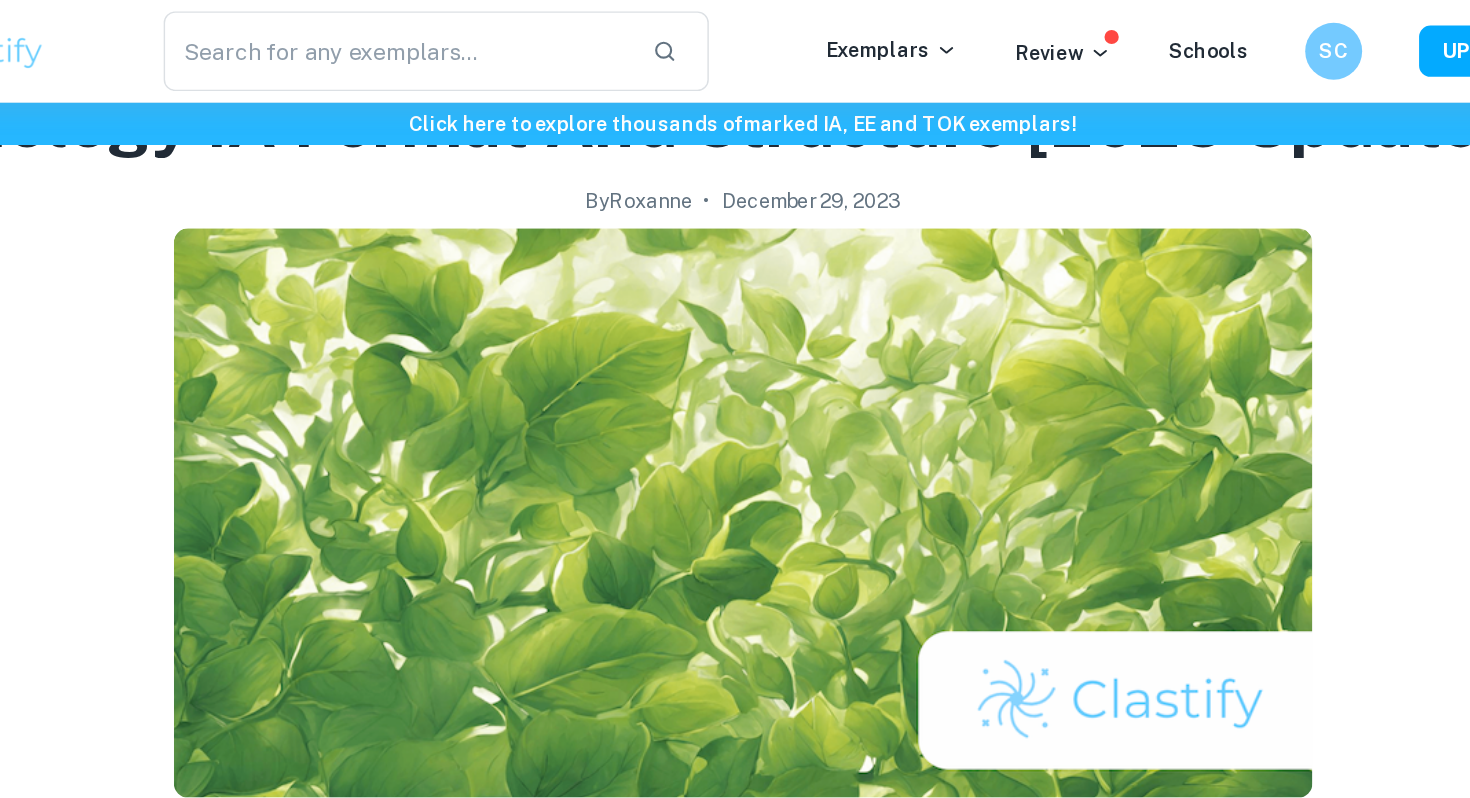 scroll, scrollTop: 0, scrollLeft: 0, axis: both 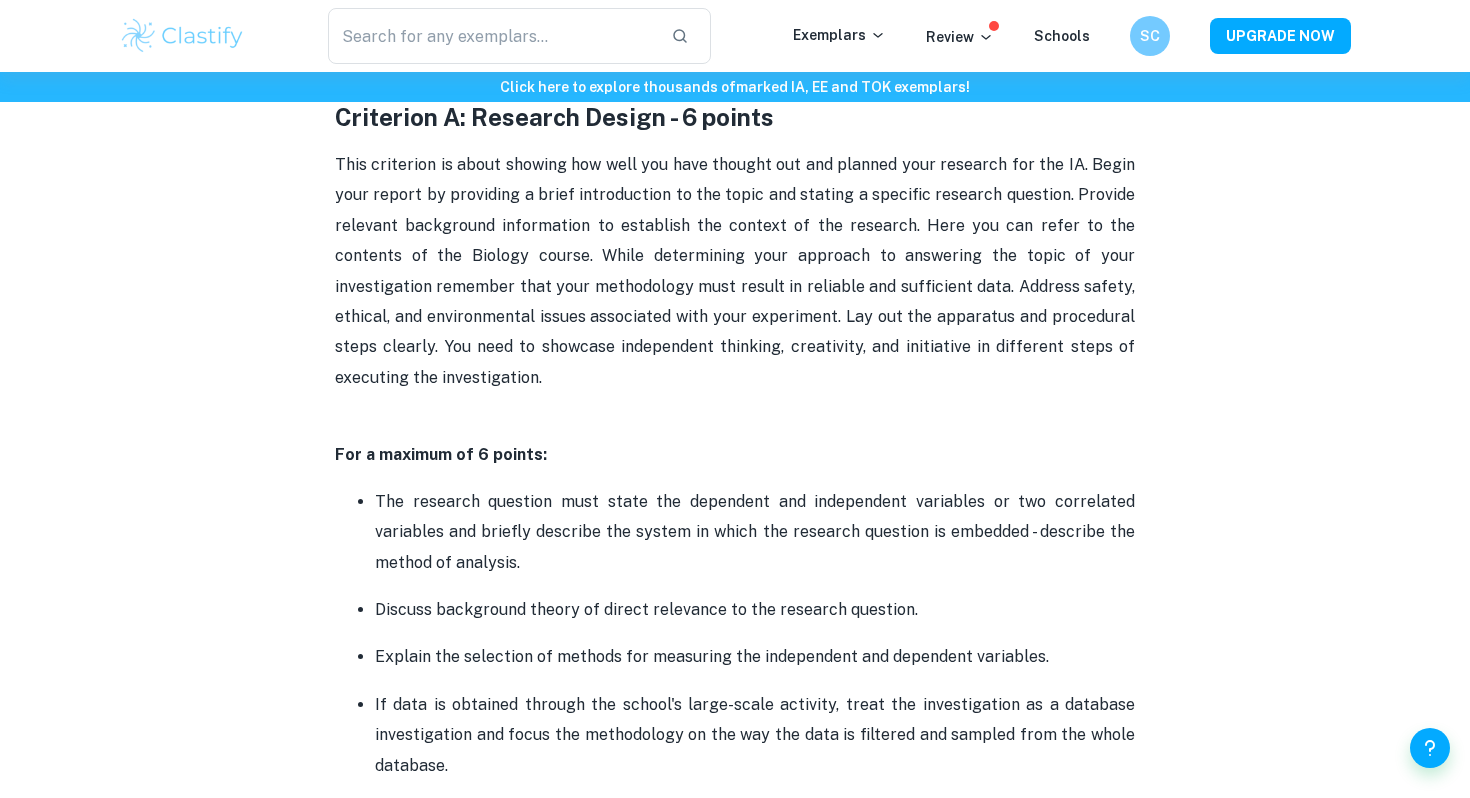 click on "The research question must state the dependent and independent variables or two correlated variables and briefly describe the system in which the research question is embedded - describe the method of analysis." at bounding box center (755, 532) 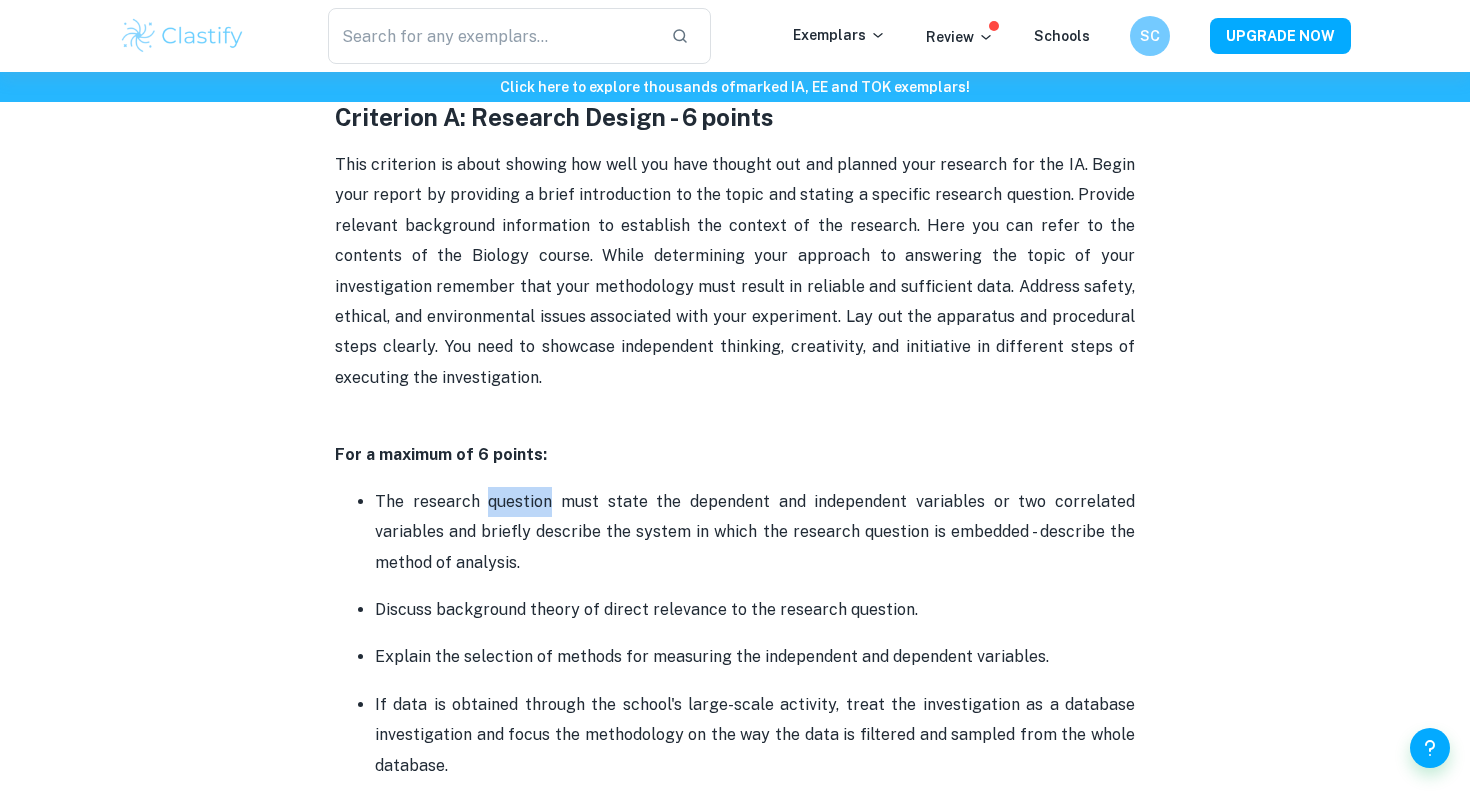 click on "The research question must state the dependent and independent variables or two correlated variables and briefly describe the system in which the research question is embedded - describe the method of analysis." at bounding box center [755, 532] 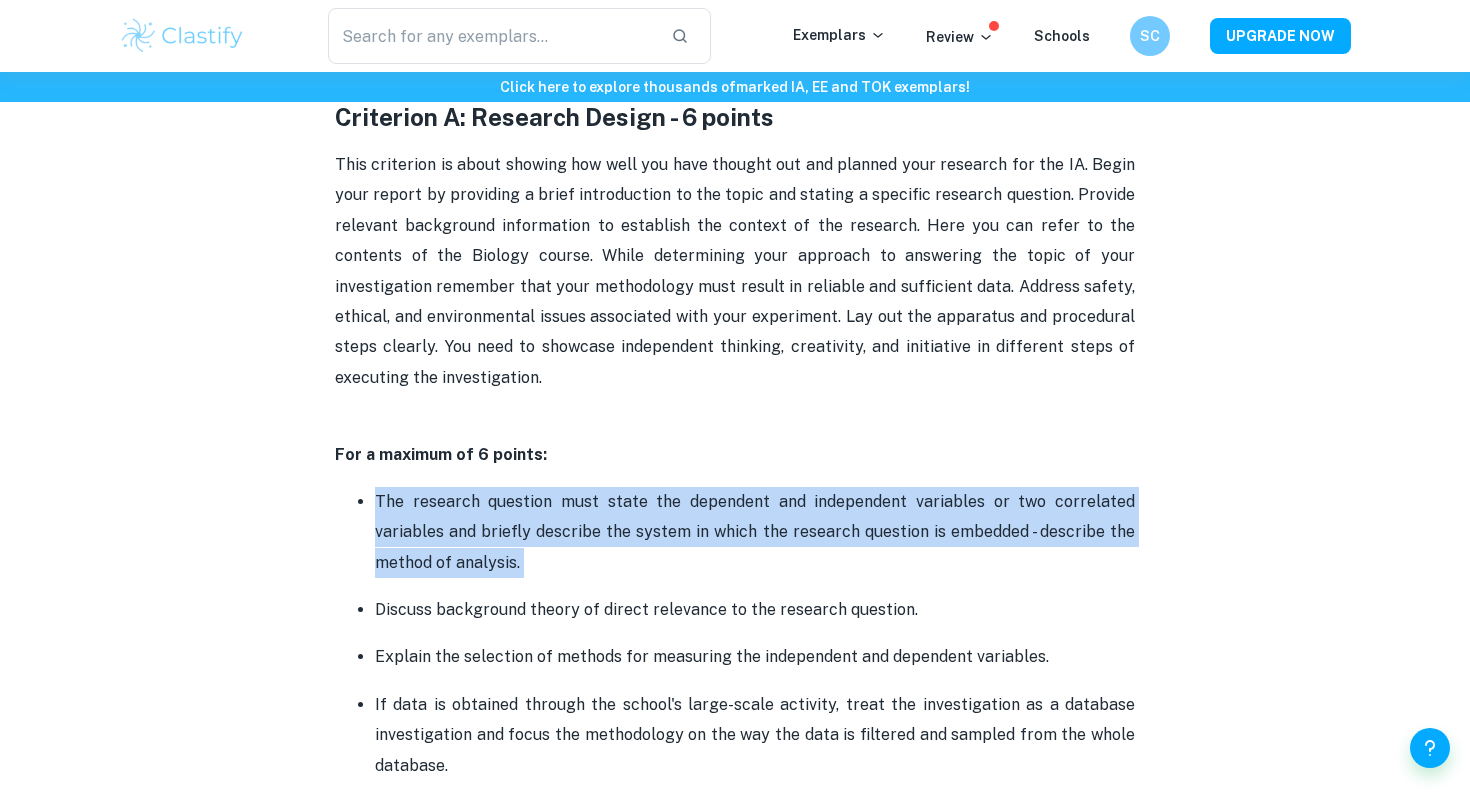 click on "The research question must state the dependent and independent variables or two correlated variables and briefly describe the system in which the research question is embedded - describe the method of analysis." at bounding box center [755, 532] 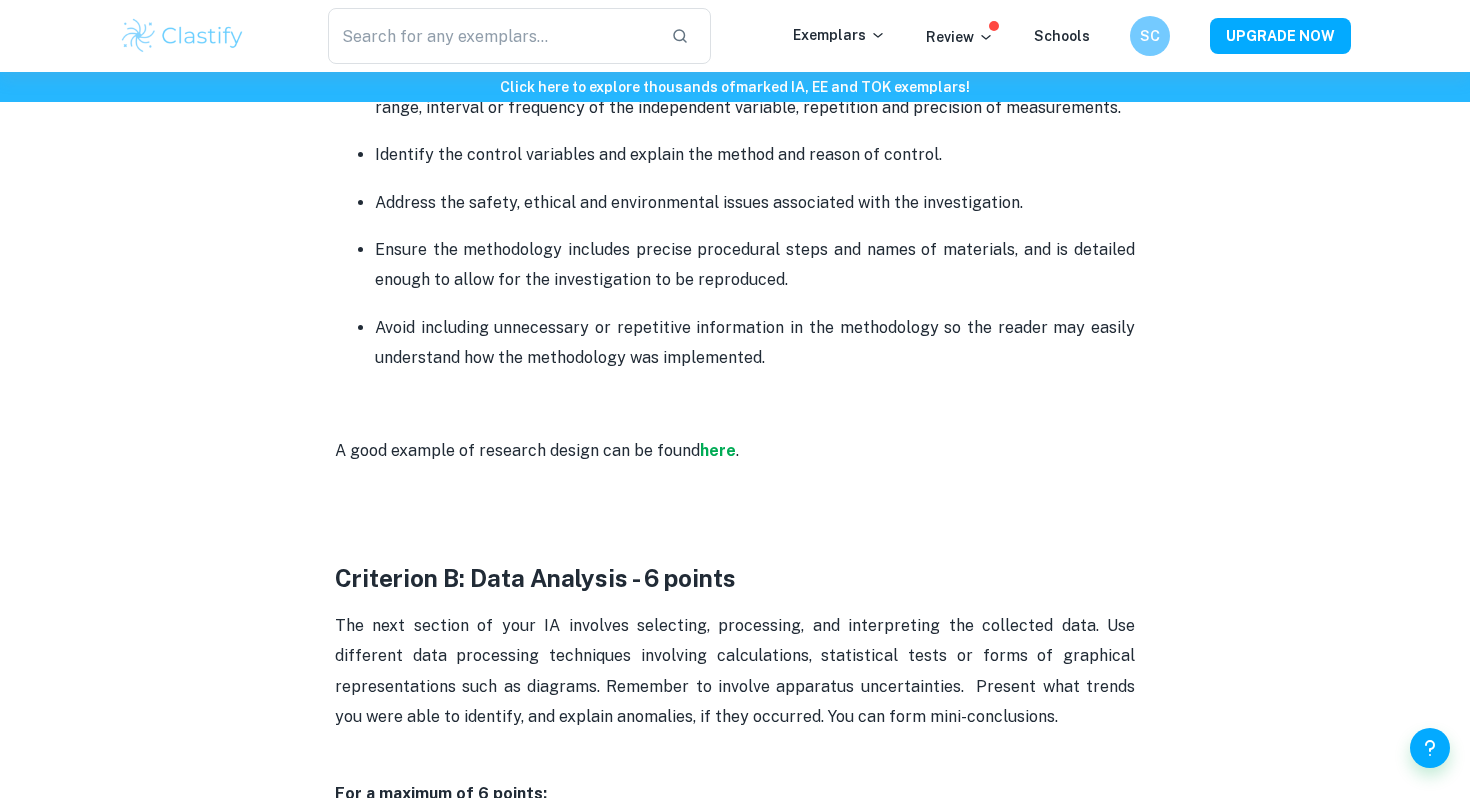 scroll, scrollTop: 1874, scrollLeft: 0, axis: vertical 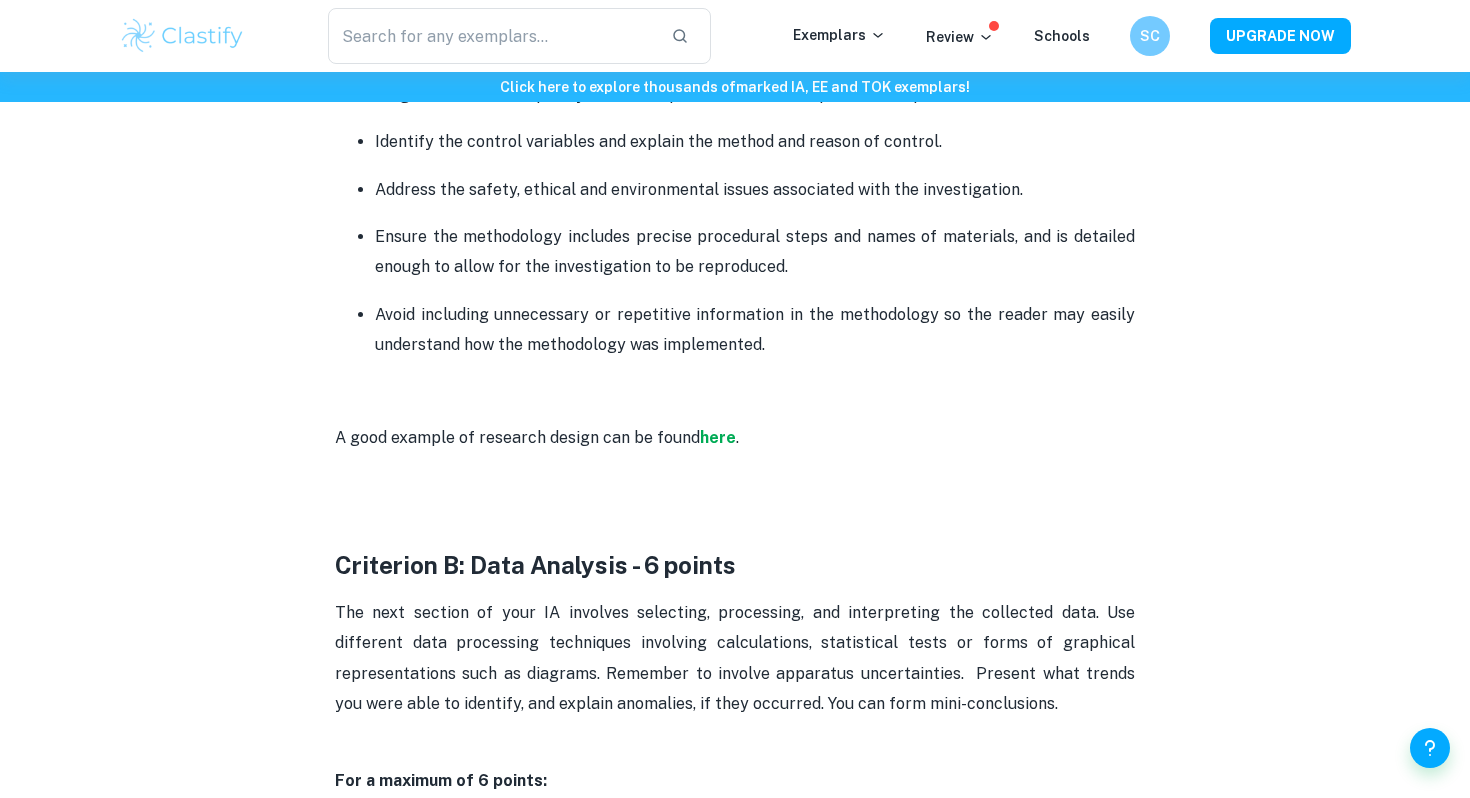 click on "A good example of research design can be found  here ." at bounding box center [735, 453] 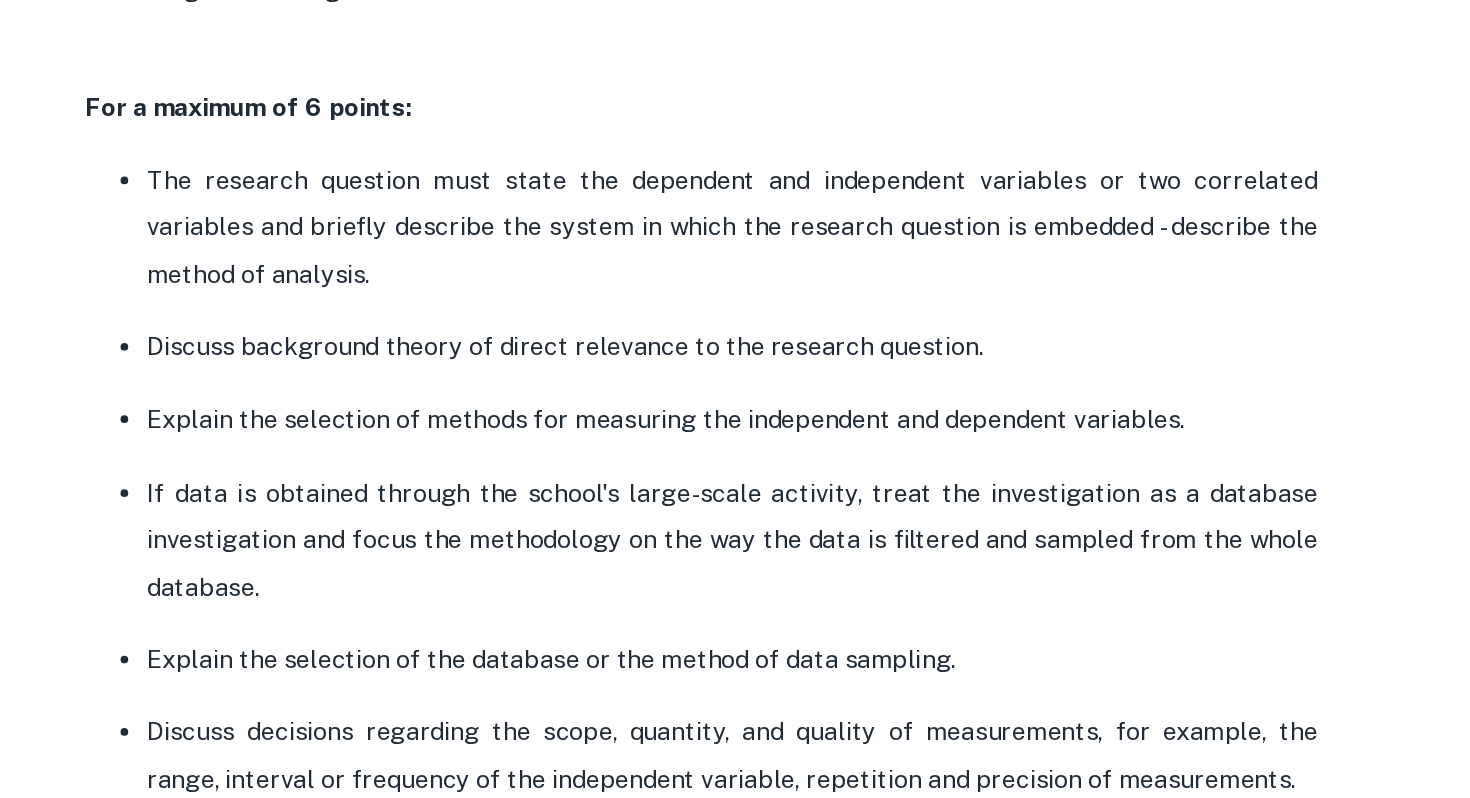 scroll, scrollTop: 1204, scrollLeft: 0, axis: vertical 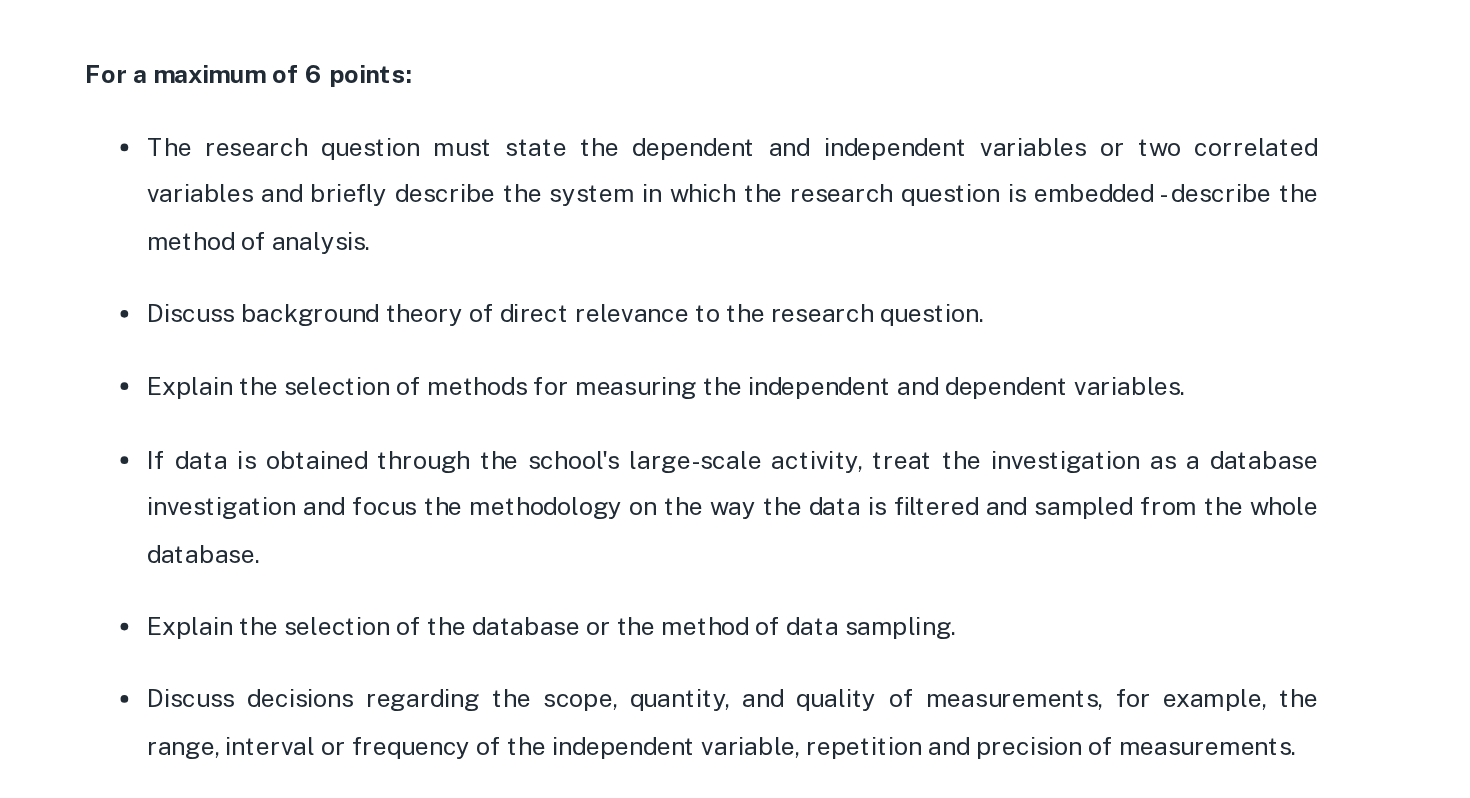 click on "Discuss background theory of direct relevance to the research question." at bounding box center [755, 484] 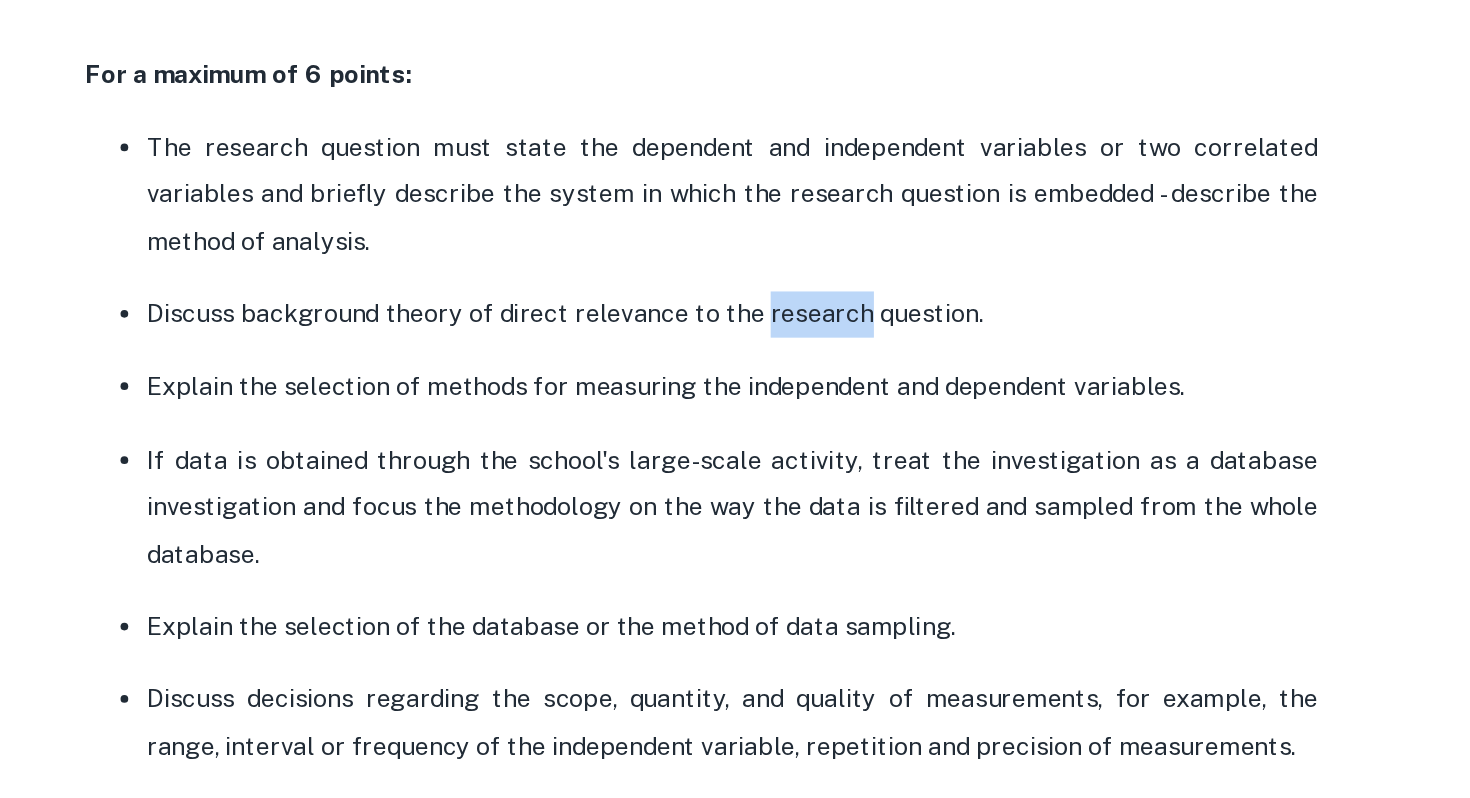 click on "Discuss background theory of direct relevance to the research question." at bounding box center (755, 484) 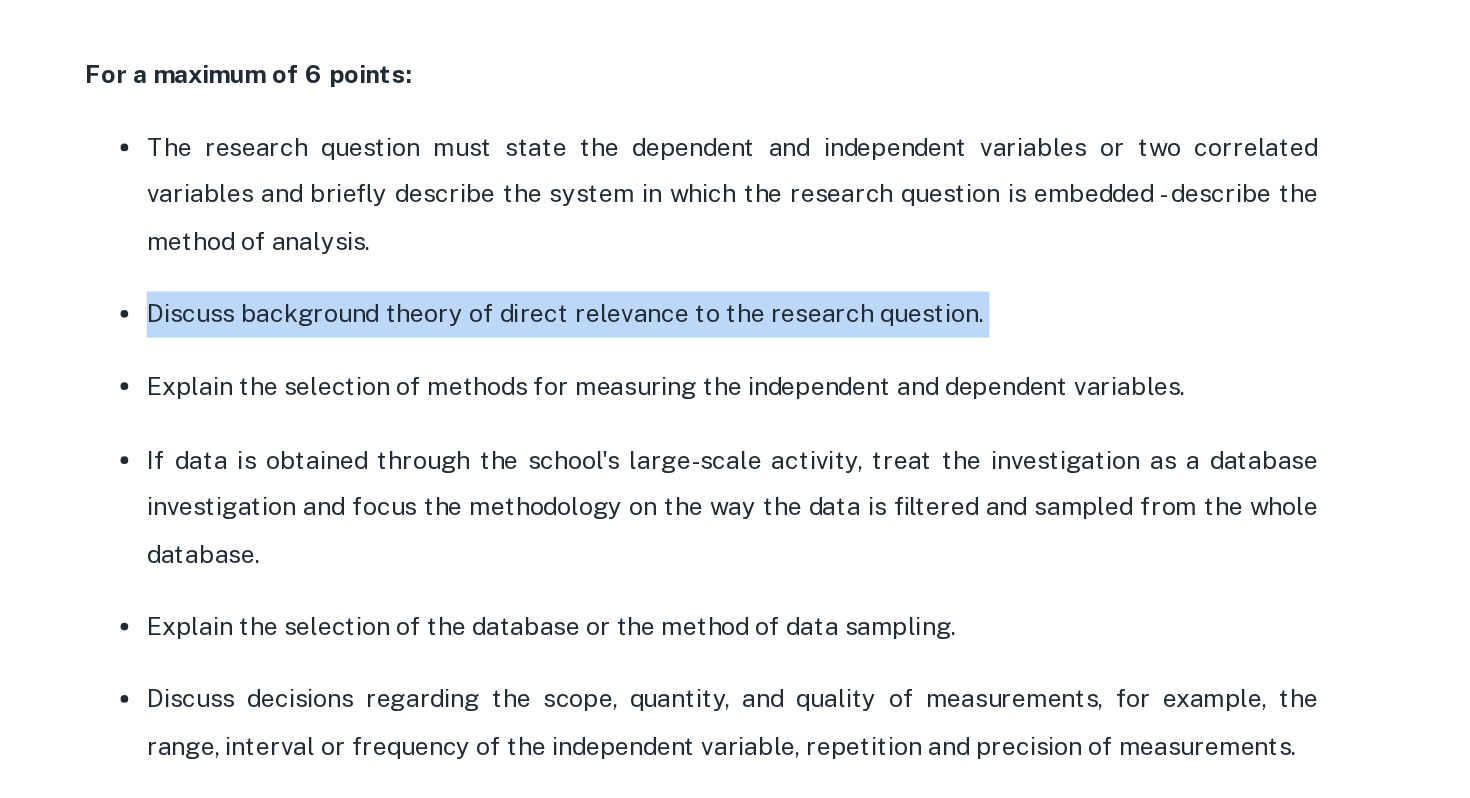 click on "The research question must state the dependent and independent variables or two correlated variables and briefly describe the system in which the research question is embedded - describe the method of analysis. Discuss background theory of direct relevance to the research question.  Explain the selection of methods for measuring the independent and dependent variables.  If data is obtained through the school's large-scale activity, treat the investigation as a database investigation and focus the methodology on the way the data is filtered and sampled from the whole database.  Explain the selection of the database or the method of data sampling.  Discuss decisions regarding the scope, quantity, and quality of measurements, for example, the range, interval or frequency of the independent variable, repetition and precision of measurements.  Identify the control variables and explain the method and reason of control. Address the safety, ethical and environmental issues associated with the investigation." at bounding box center (735, 695) 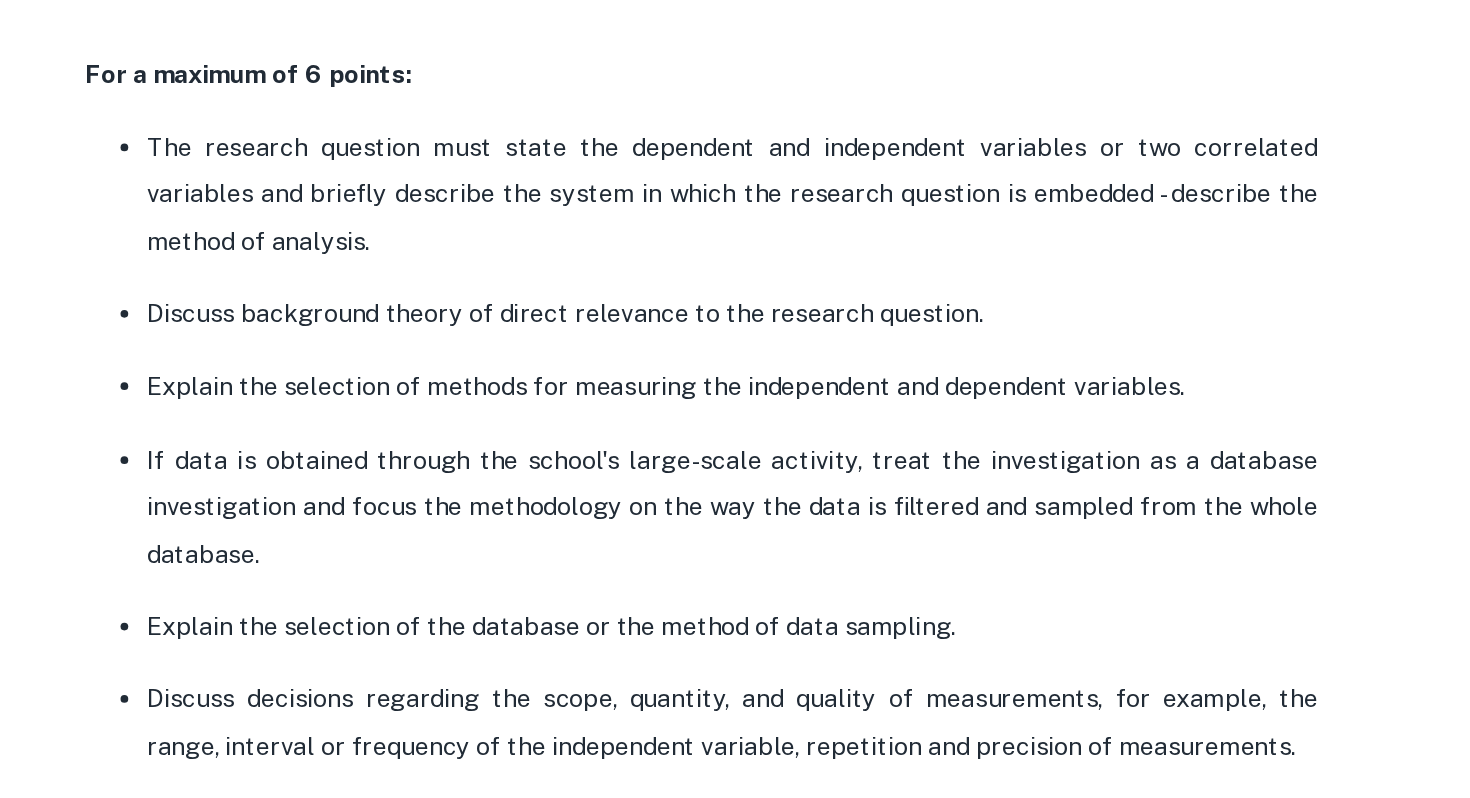 click on "The research question must state the dependent and independent variables or two correlated variables and briefly describe the system in which the research question is embedded - describe the method of analysis. Discuss background theory of direct relevance to the research question.  Explain the selection of methods for measuring the independent and dependent variables.  If data is obtained through the school's large-scale activity, treat the investigation as a database investigation and focus the methodology on the way the data is filtered and sampled from the whole database.  Explain the selection of the database or the method of data sampling.  Discuss decisions regarding the scope, quantity, and quality of measurements, for example, the range, interval or frequency of the independent variable, repetition and precision of measurements.  Identify the control variables and explain the method and reason of control. Address the safety, ethical and environmental issues associated with the investigation." at bounding box center (735, 695) 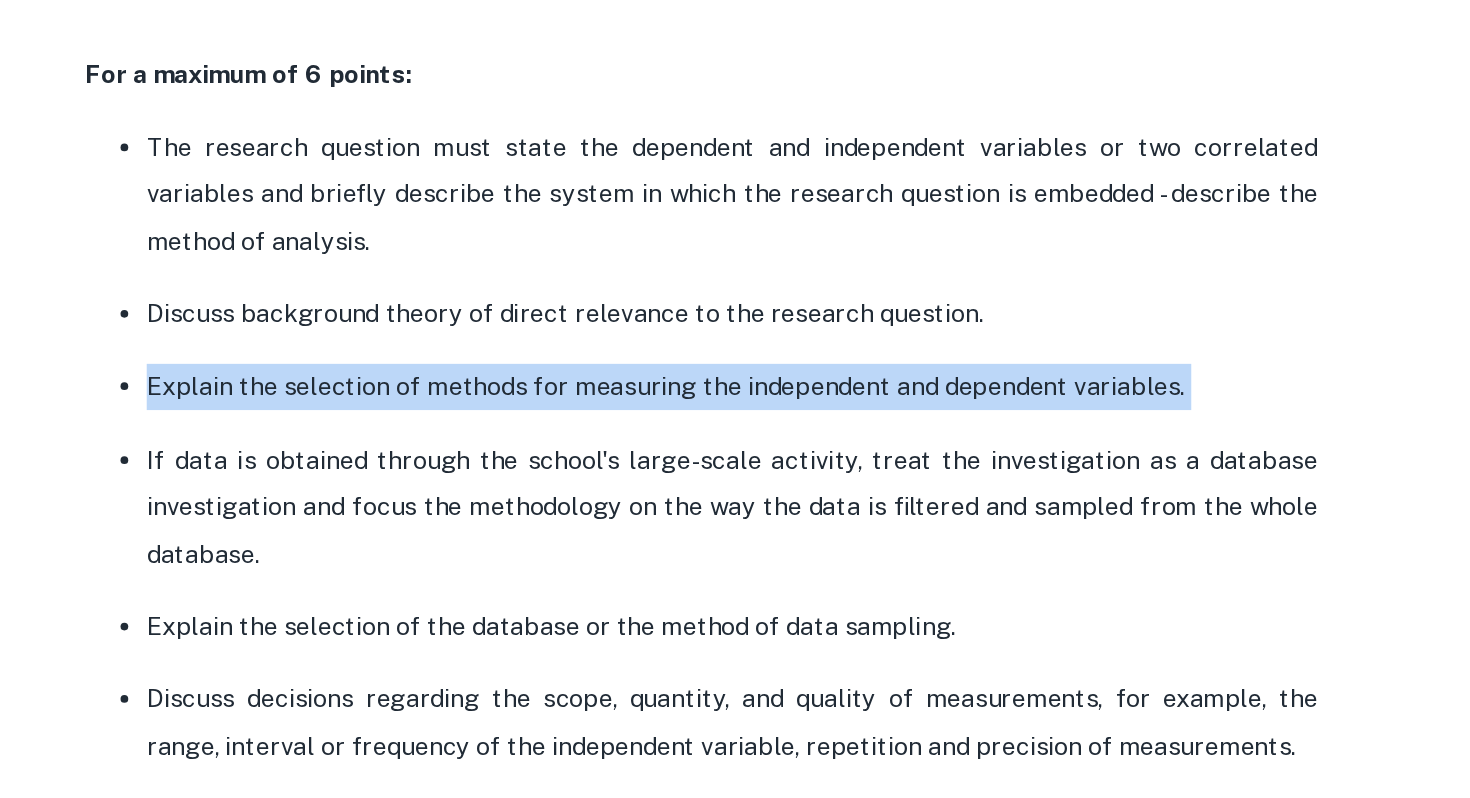 click on "The research question must state the dependent and independent variables or two correlated variables and briefly describe the system in which the research question is embedded - describe the method of analysis. Discuss background theory of direct relevance to the research question.  Explain the selection of methods for measuring the independent and dependent variables.  If data is obtained through the school's large-scale activity, treat the investigation as a database investigation and focus the methodology on the way the data is filtered and sampled from the whole database.  Explain the selection of the database or the method of data sampling.  Discuss decisions regarding the scope, quantity, and quality of measurements, for example, the range, interval or frequency of the independent variable, repetition and precision of measurements.  Identify the control variables and explain the method and reason of control. Address the safety, ethical and environmental issues associated with the investigation." at bounding box center (735, 695) 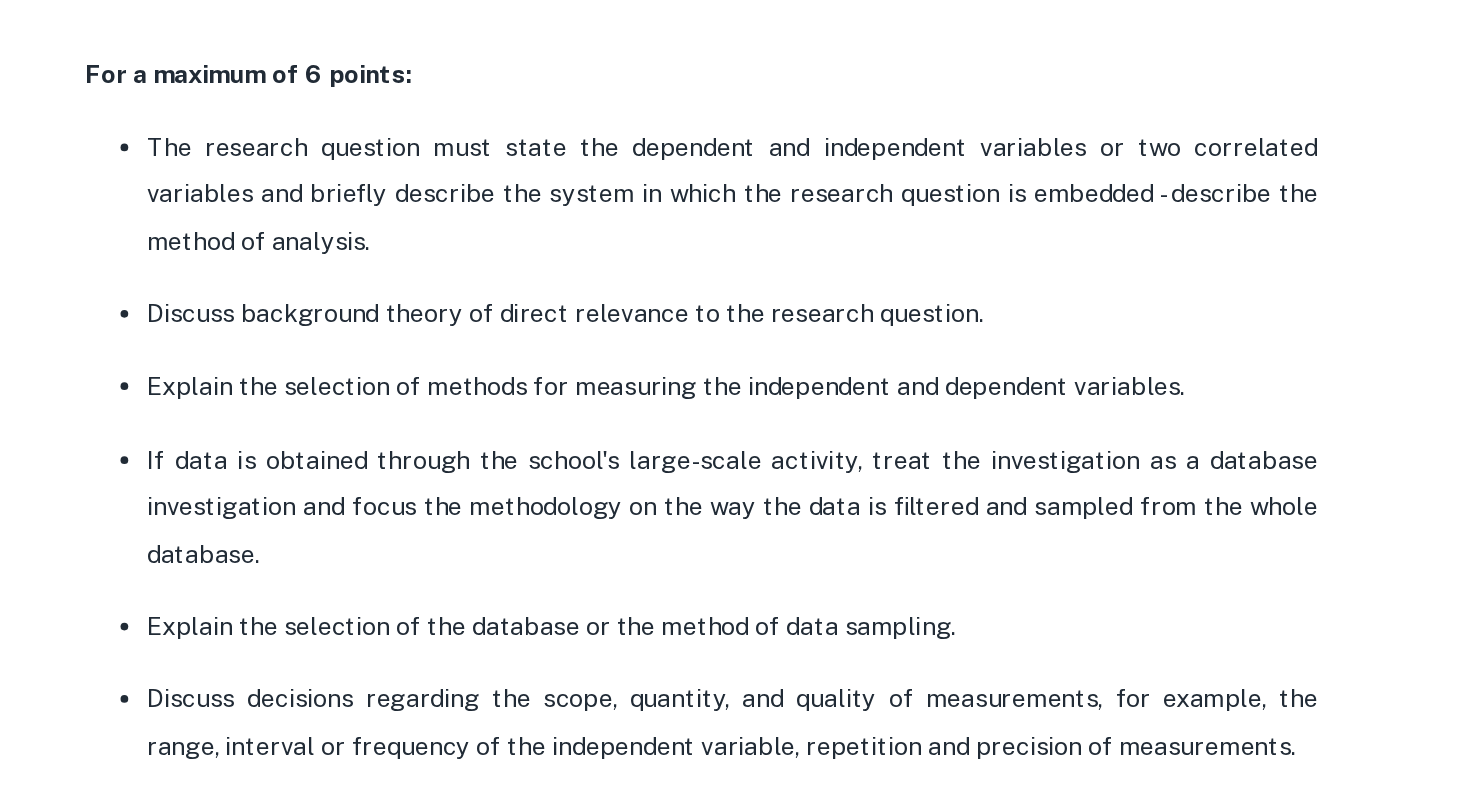 click on "If data is obtained through the school's large-scale activity, treat the investigation as a database investigation and focus the methodology on the way the data is filtered and sampled from the whole database." at bounding box center (755, 609) 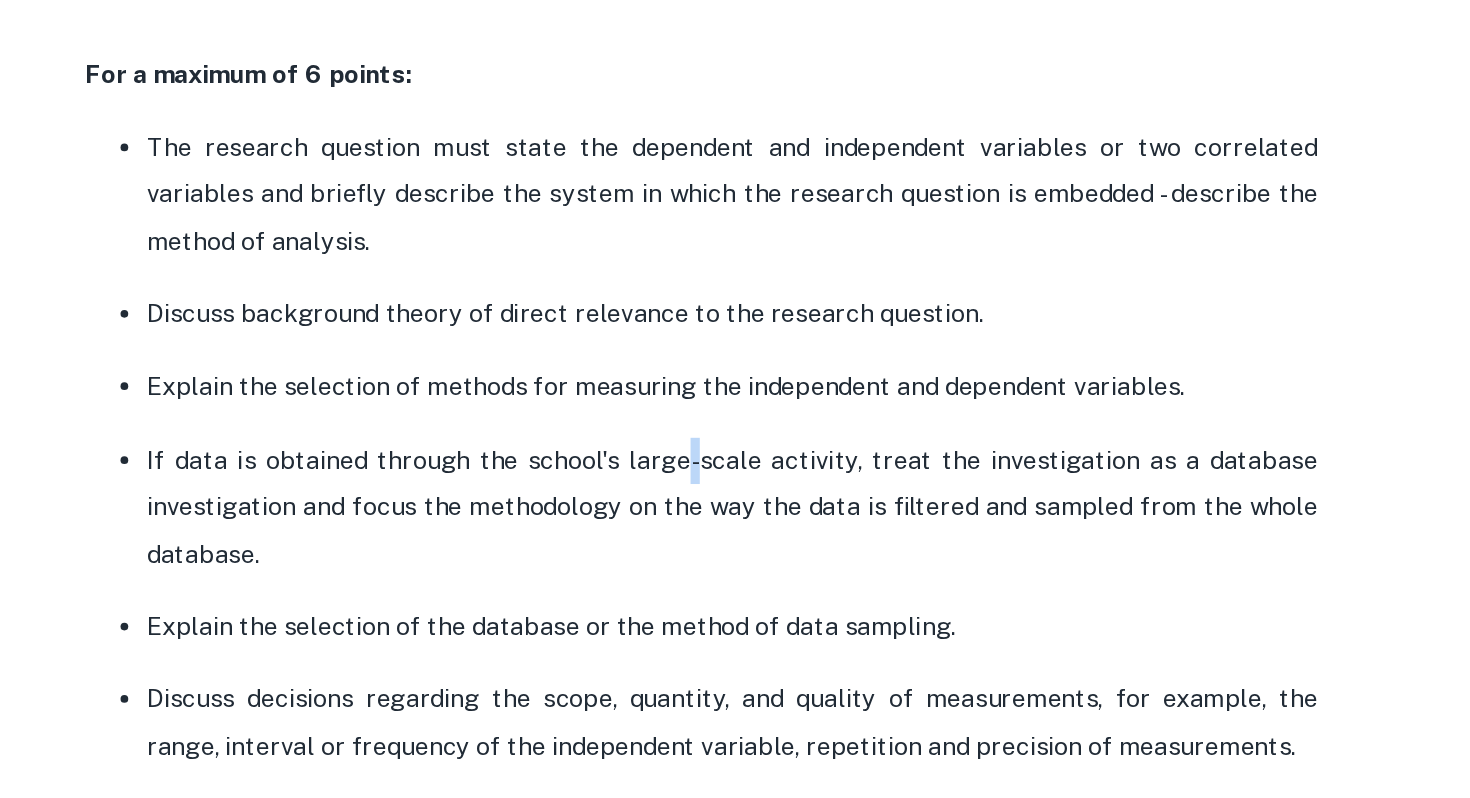 click on "If data is obtained through the school's large-scale activity, treat the investigation as a database investigation and focus the methodology on the way the data is filtered and sampled from the whole database." at bounding box center (755, 609) 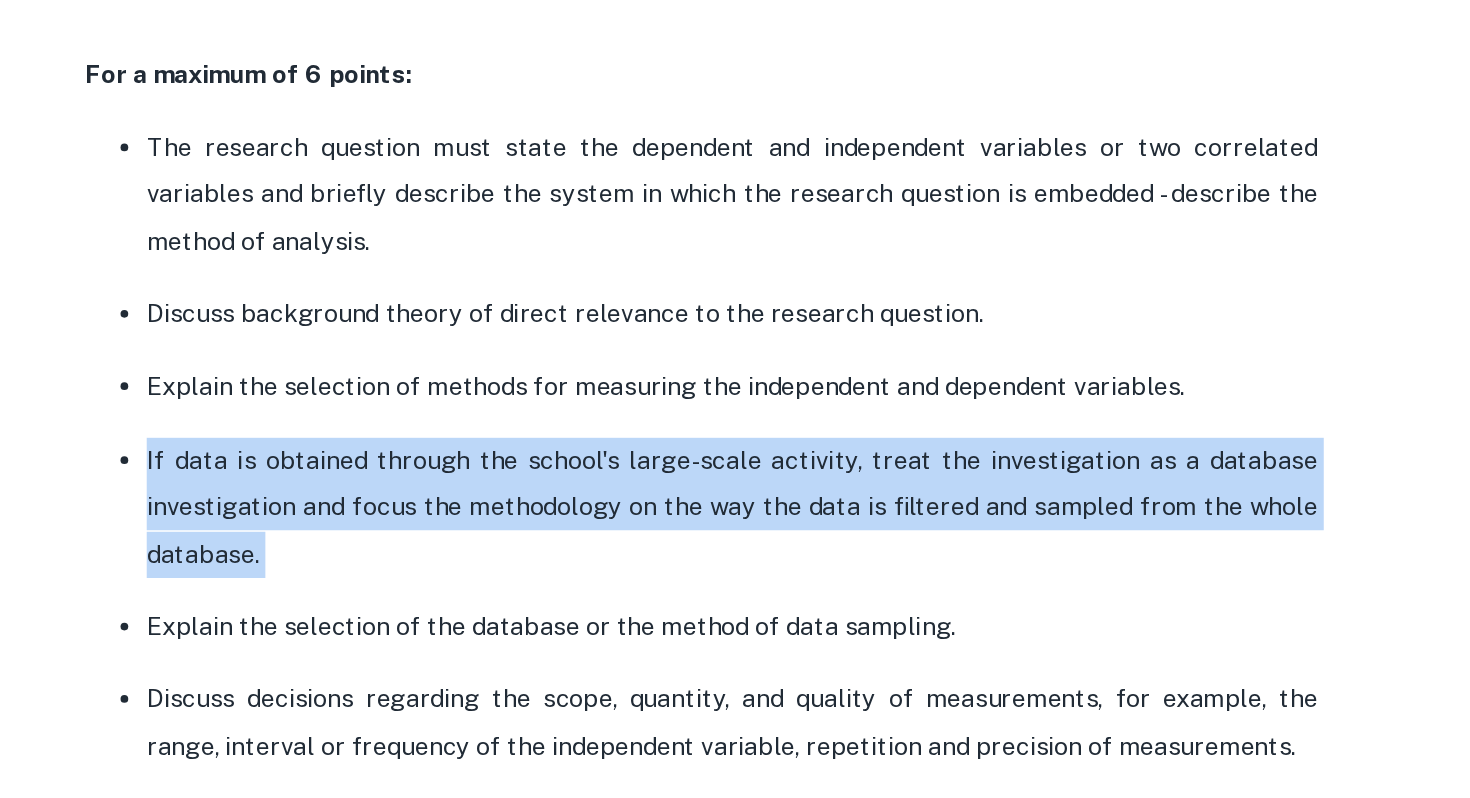 click on "If data is obtained through the school's large-scale activity, treat the investigation as a database investigation and focus the methodology on the way the data is filtered and sampled from the whole database." at bounding box center (755, 609) 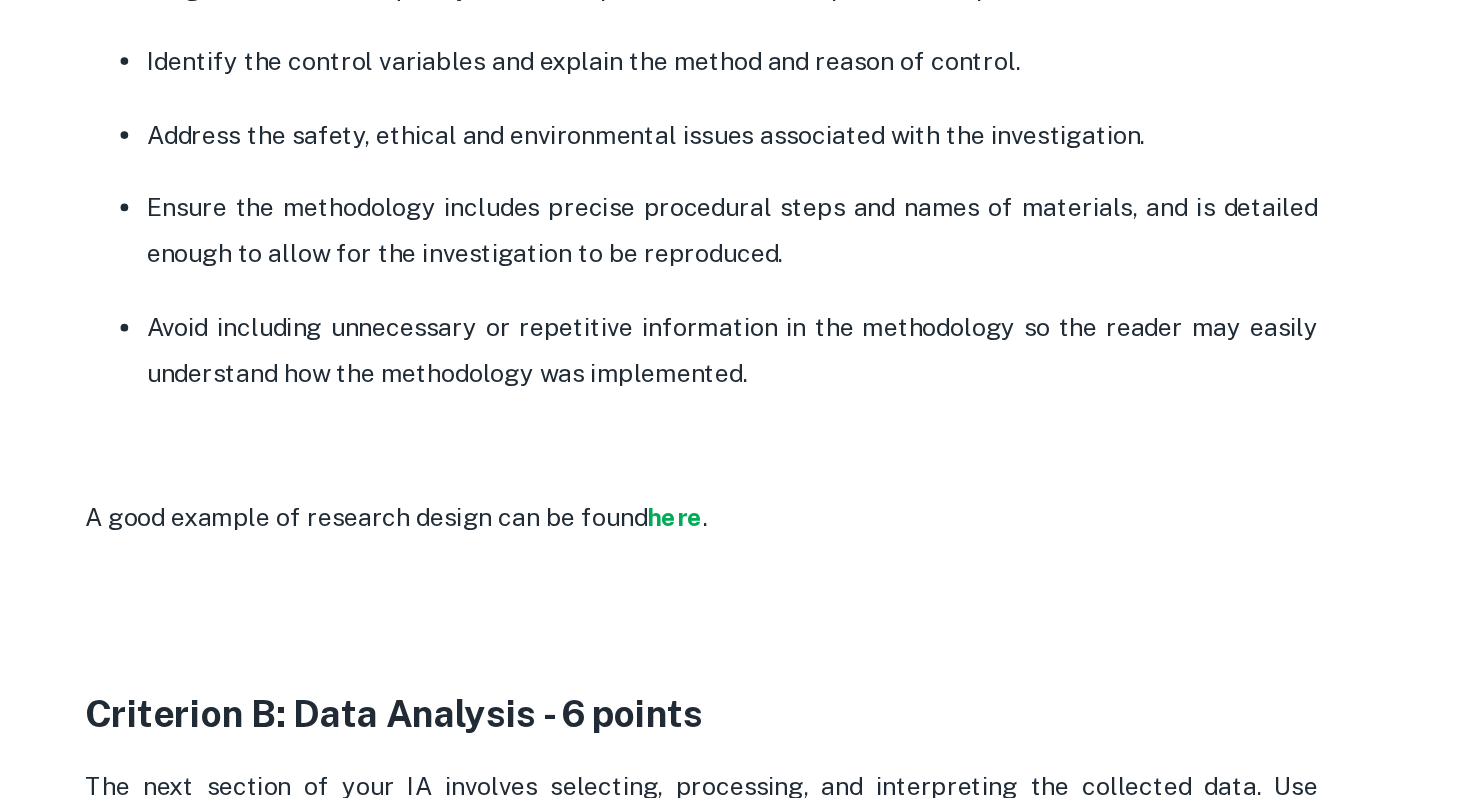 scroll, scrollTop: 1695, scrollLeft: 0, axis: vertical 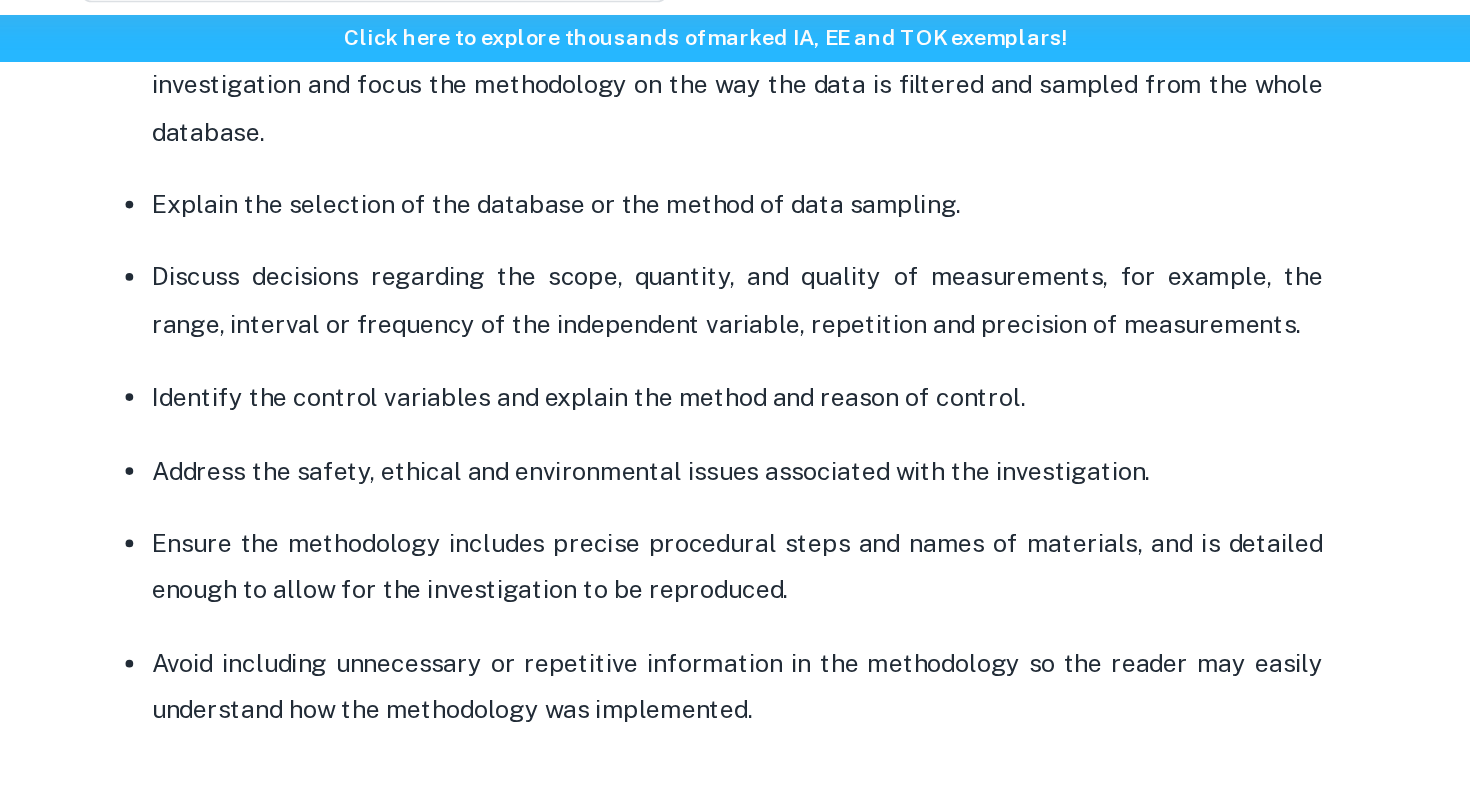 click on "The research question must state the dependent and independent variables or two correlated variables and briefly describe the system in which the research question is embedded - describe the method of analysis. Discuss background theory of direct relevance to the research question.  Explain the selection of methods for measuring the independent and dependent variables.  If data is obtained through the school's large-scale activity, treat the investigation as a database investigation and focus the methodology on the way the data is filtered and sampled from the whole database.  Explain the selection of the database or the method of data sampling.  Discuss decisions regarding the scope, quantity, and quality of measurements, for example, the range, interval or frequency of the independent variable, repetition and precision of measurements.  Identify the control variables and explain the method and reason of control. Address the safety, ethical and environmental issues associated with the investigation." at bounding box center [735, 204] 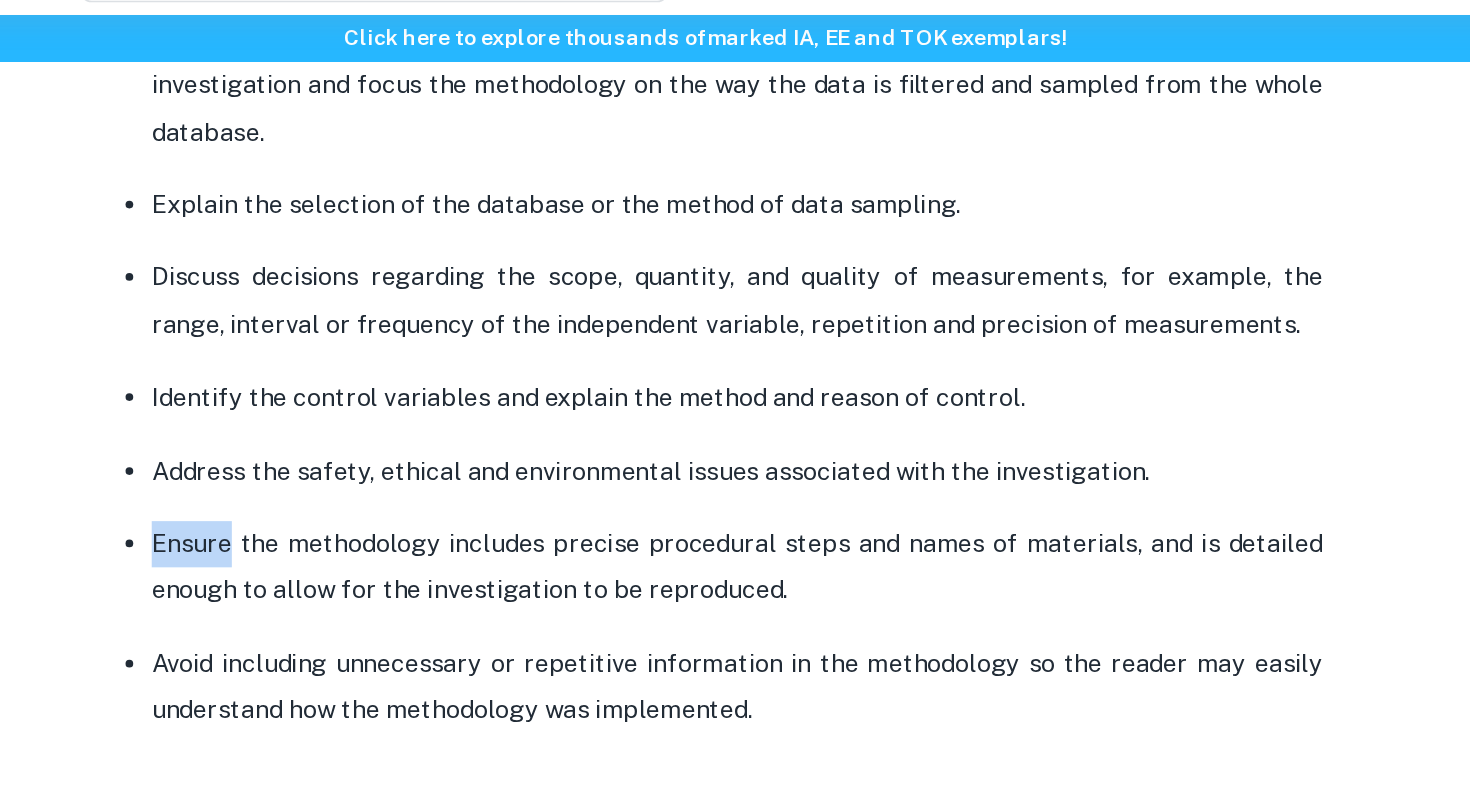 click on "The research question must state the dependent and independent variables or two correlated variables and briefly describe the system in which the research question is embedded - describe the method of analysis. Discuss background theory of direct relevance to the research question.  Explain the selection of methods for measuring the independent and dependent variables.  If data is obtained through the school's large-scale activity, treat the investigation as a database investigation and focus the methodology on the way the data is filtered and sampled from the whole database.  Explain the selection of the database or the method of data sampling.  Discuss decisions regarding the scope, quantity, and quality of measurements, for example, the range, interval or frequency of the independent variable, repetition and precision of measurements.  Identify the control variables and explain the method and reason of control. Address the safety, ethical and environmental issues associated with the investigation." at bounding box center (735, 204) 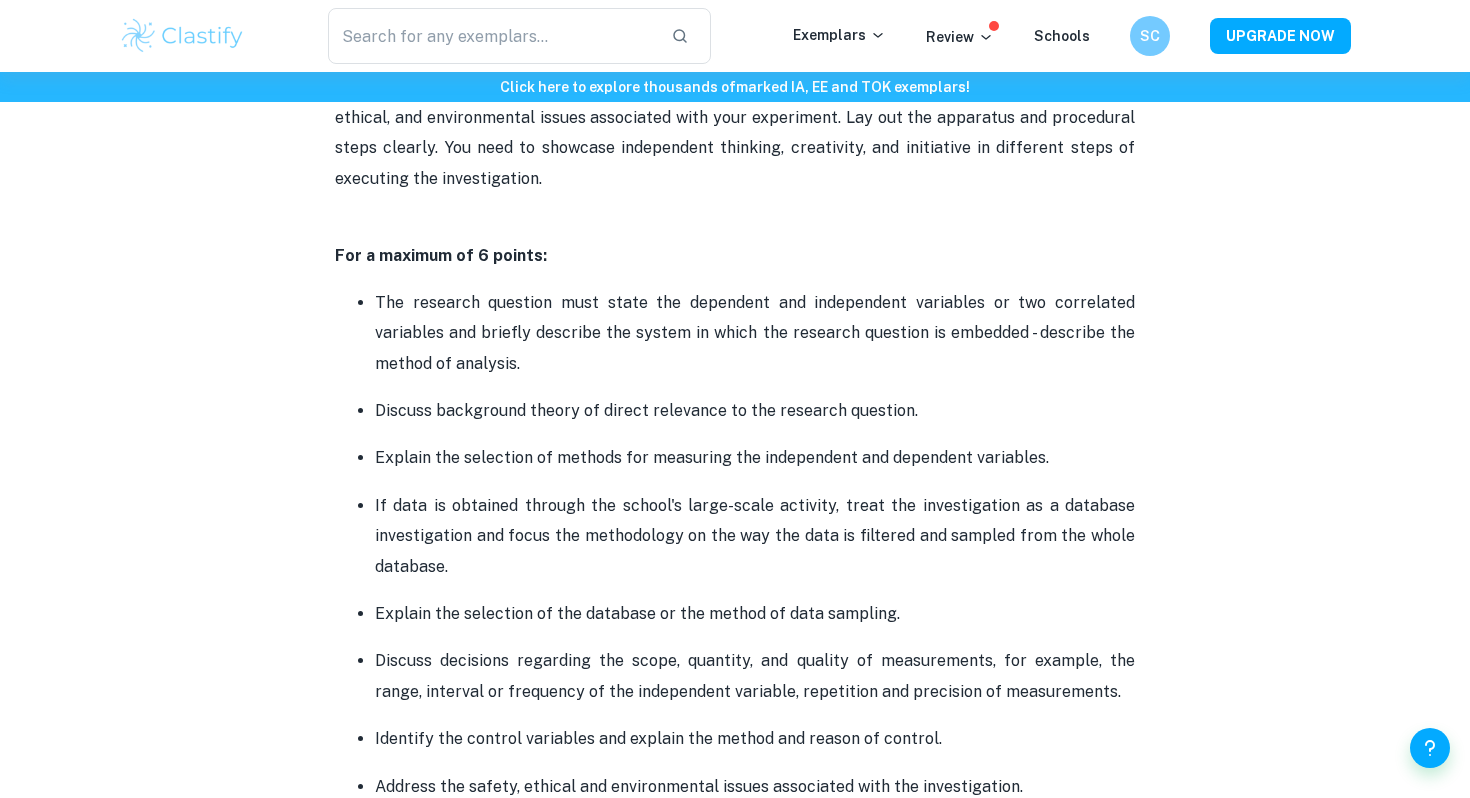 scroll, scrollTop: 1225, scrollLeft: 0, axis: vertical 